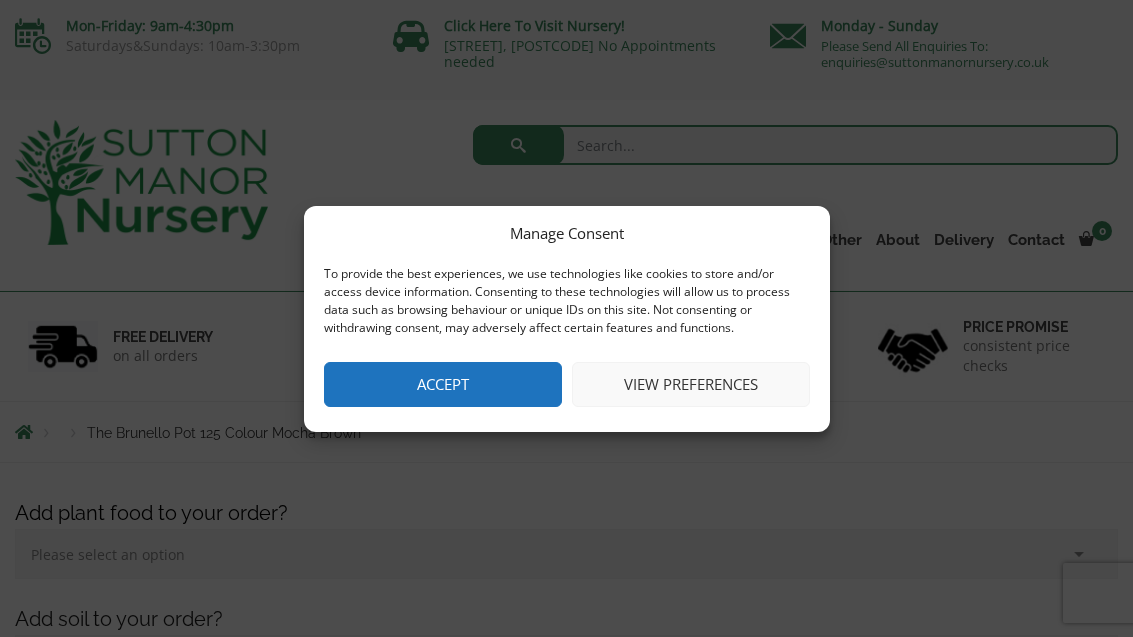 scroll, scrollTop: 0, scrollLeft: 0, axis: both 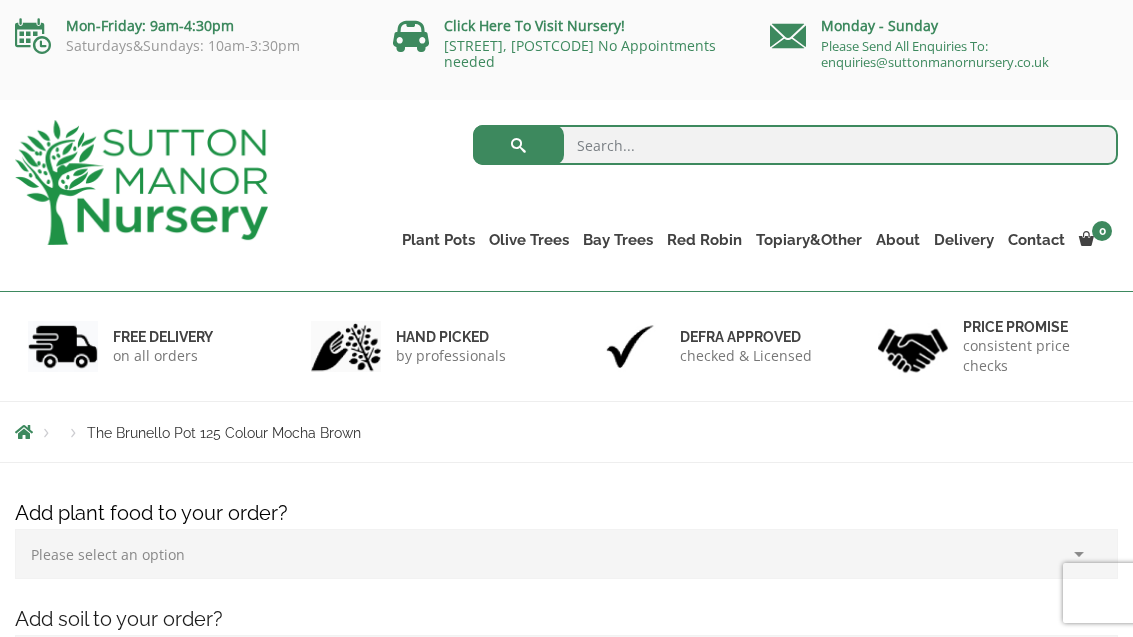 click on "The Milan Pots" at bounding box center (0, 0) 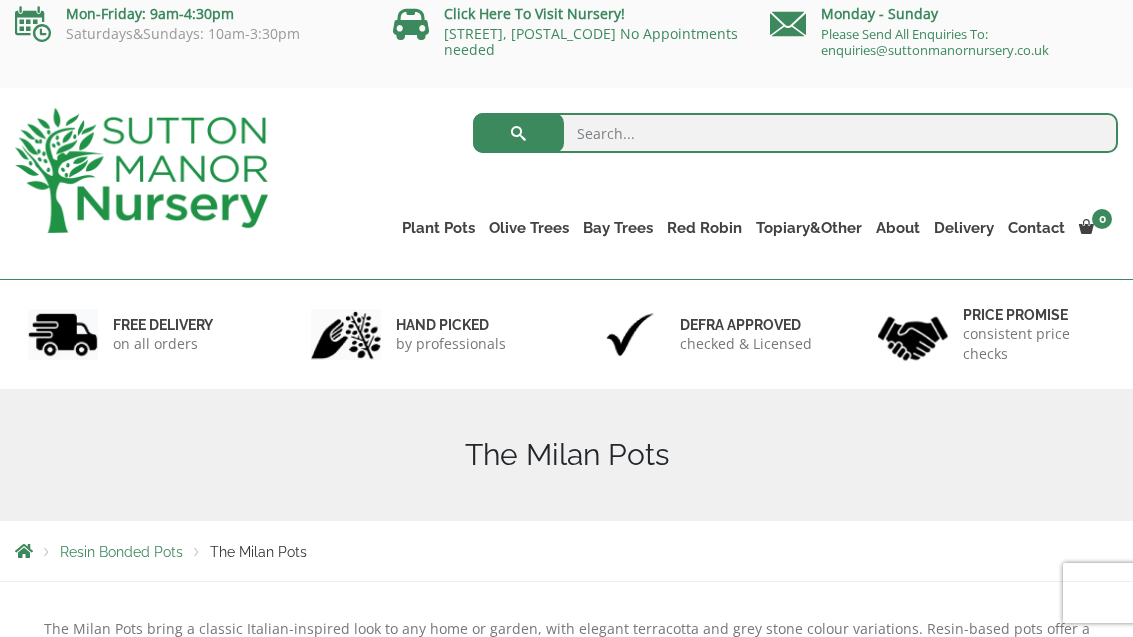scroll, scrollTop: 231, scrollLeft: 0, axis: vertical 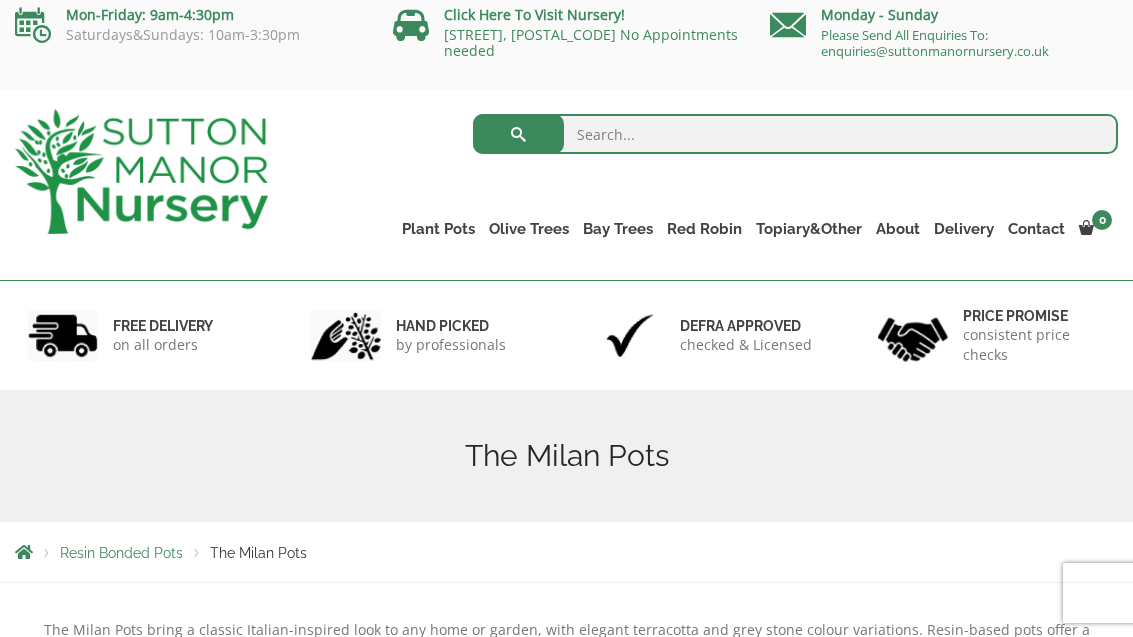 click on "The Capri Pots" at bounding box center [0, 0] 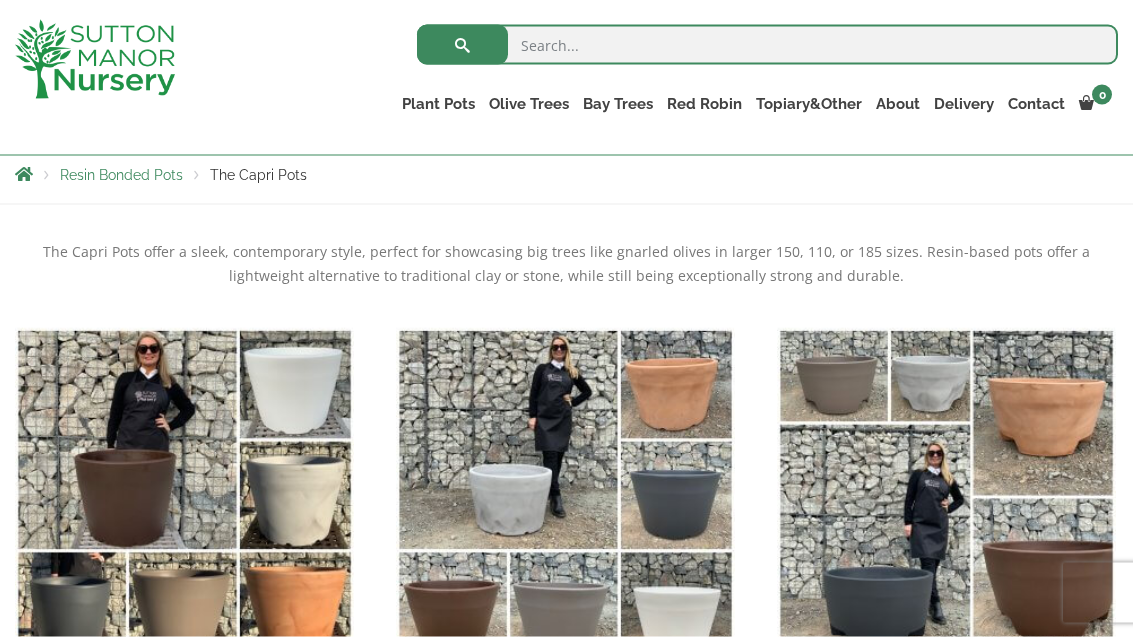 scroll, scrollTop: 560, scrollLeft: 0, axis: vertical 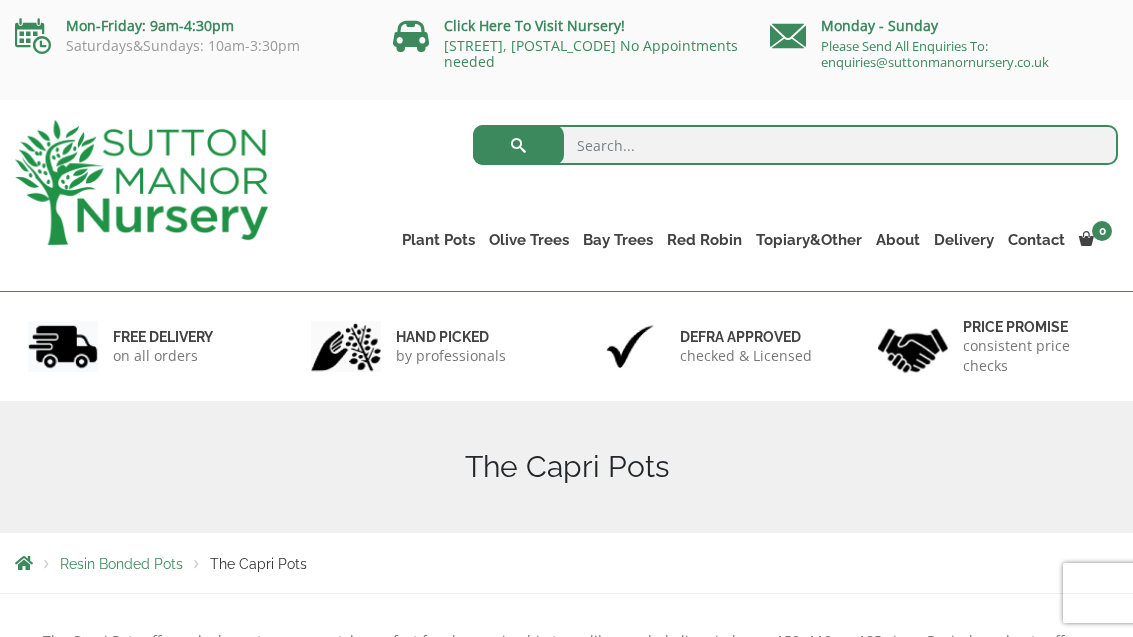 click on "The Brunello Pots" at bounding box center [0, 0] 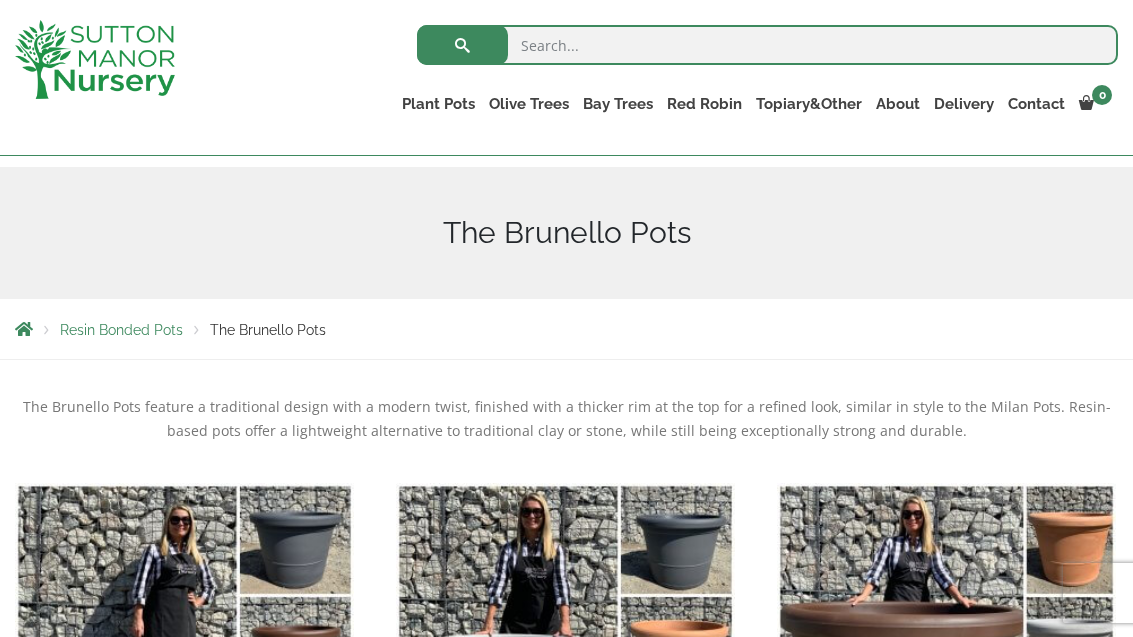 scroll, scrollTop: 358, scrollLeft: 0, axis: vertical 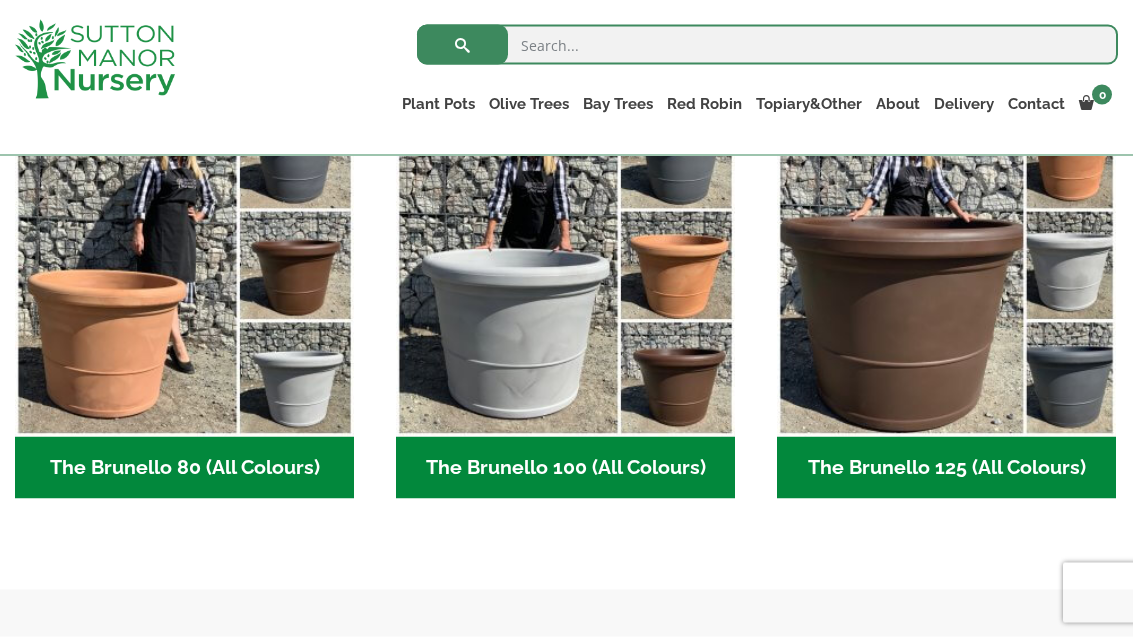 click on "The Brunello 80 (All Colours)  (4)" at bounding box center [184, 468] 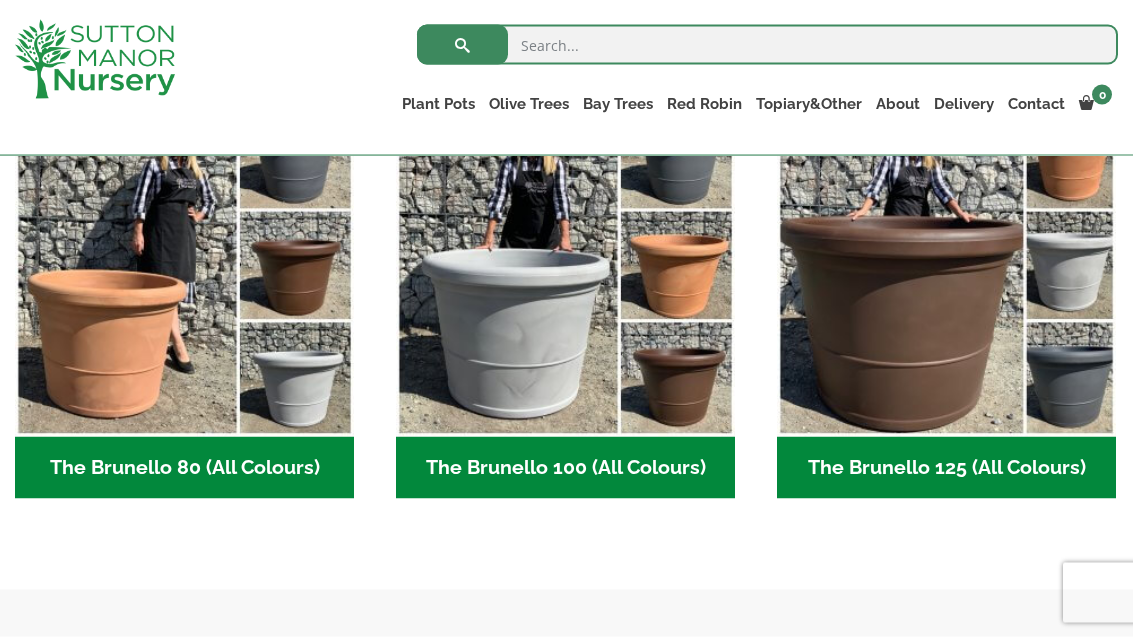 scroll, scrollTop: 0, scrollLeft: 0, axis: both 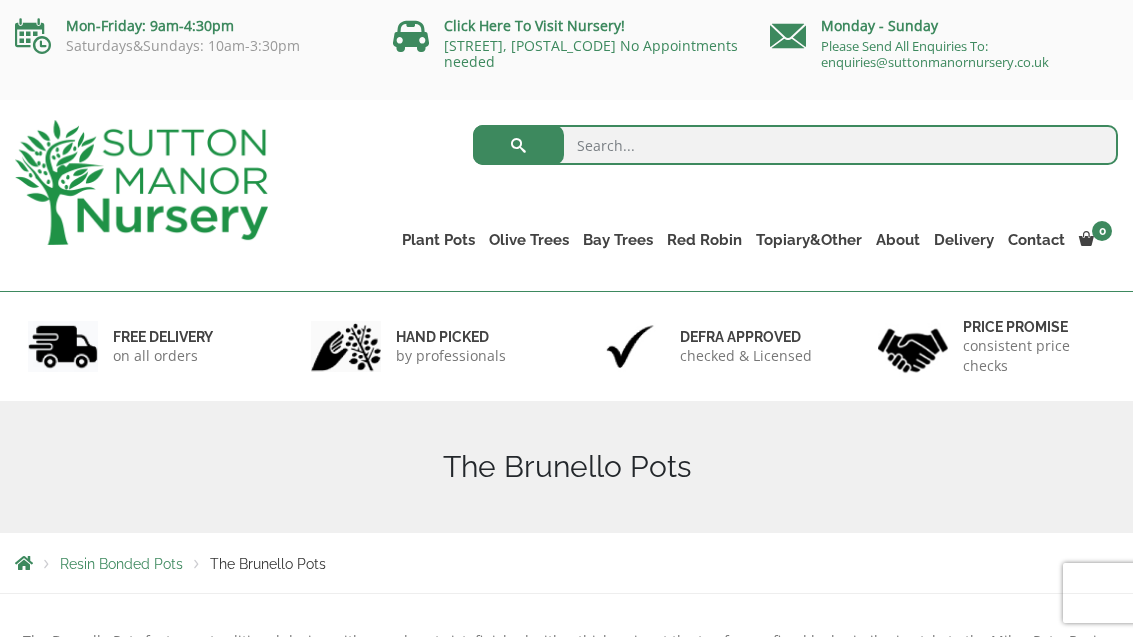 click on "The Milan Pots" at bounding box center (0, 0) 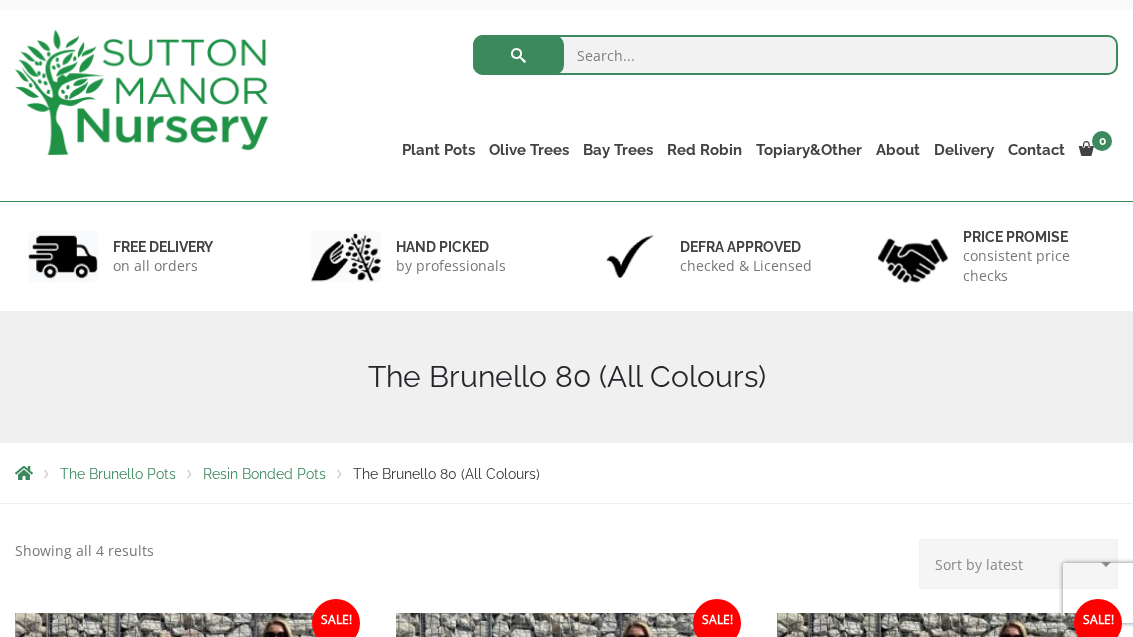scroll, scrollTop: 320, scrollLeft: 0, axis: vertical 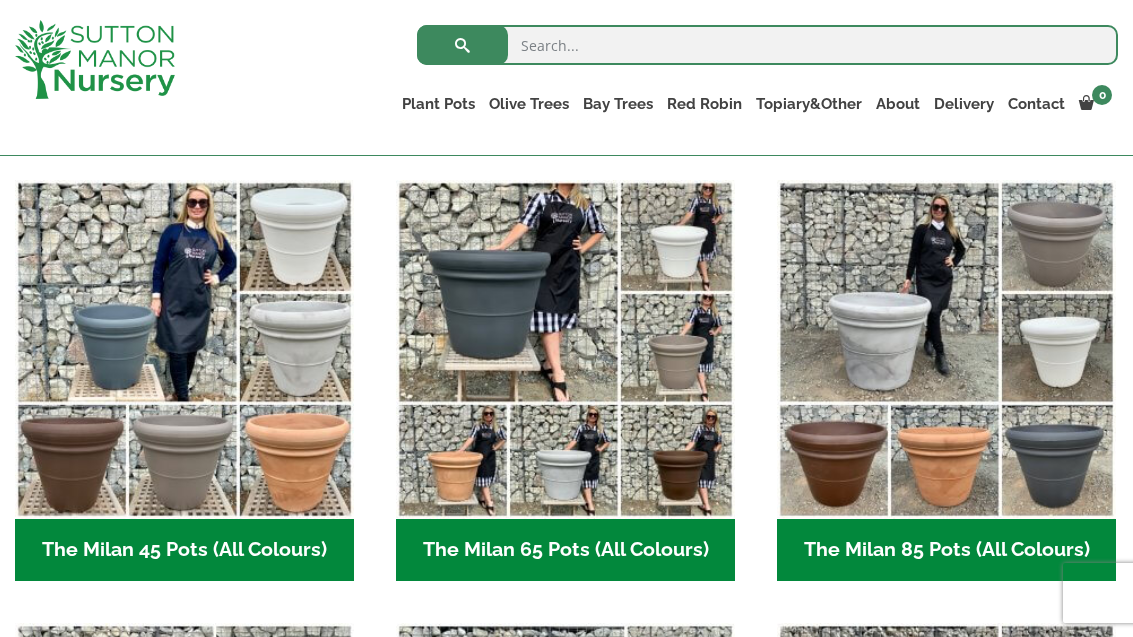 click at bounding box center (184, 349) 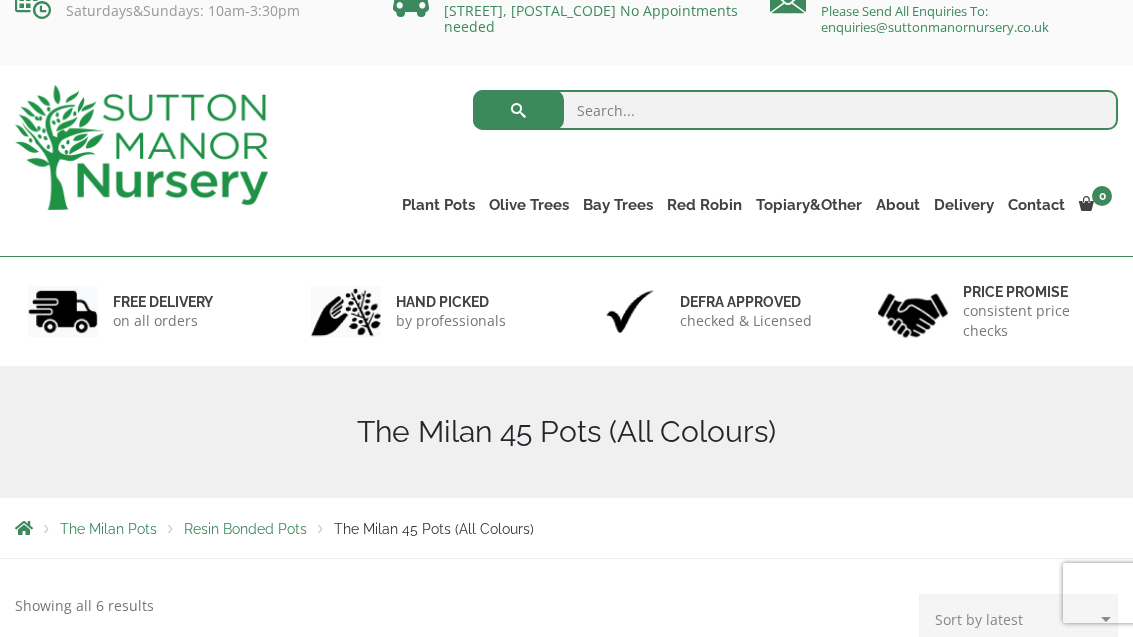 scroll, scrollTop: 340, scrollLeft: 0, axis: vertical 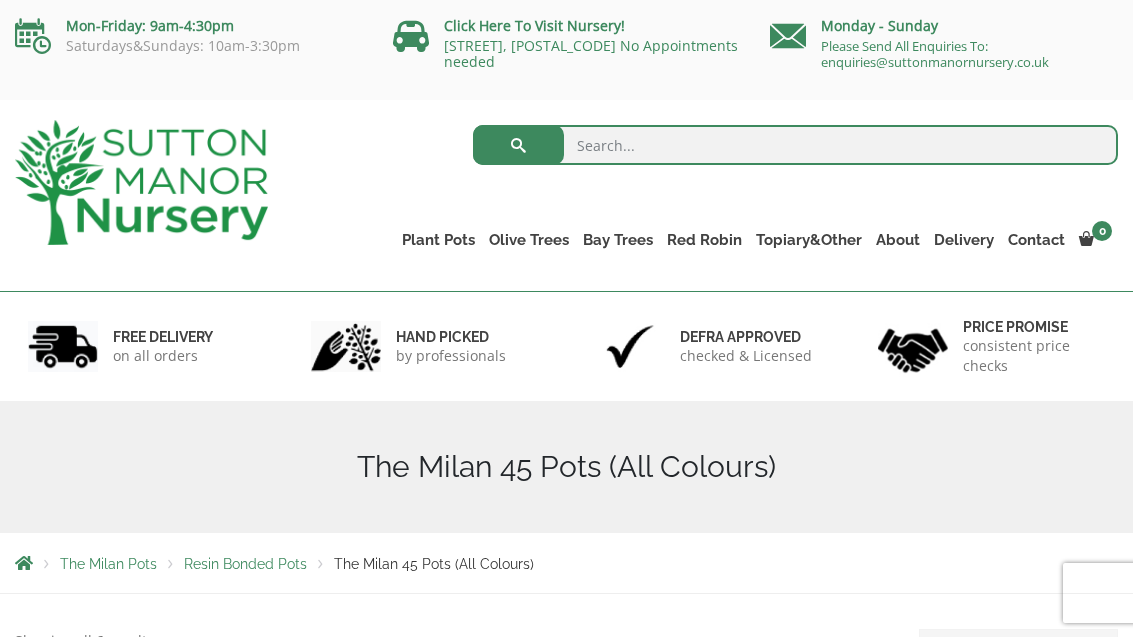 click on "The Brunello Pots" at bounding box center [0, 0] 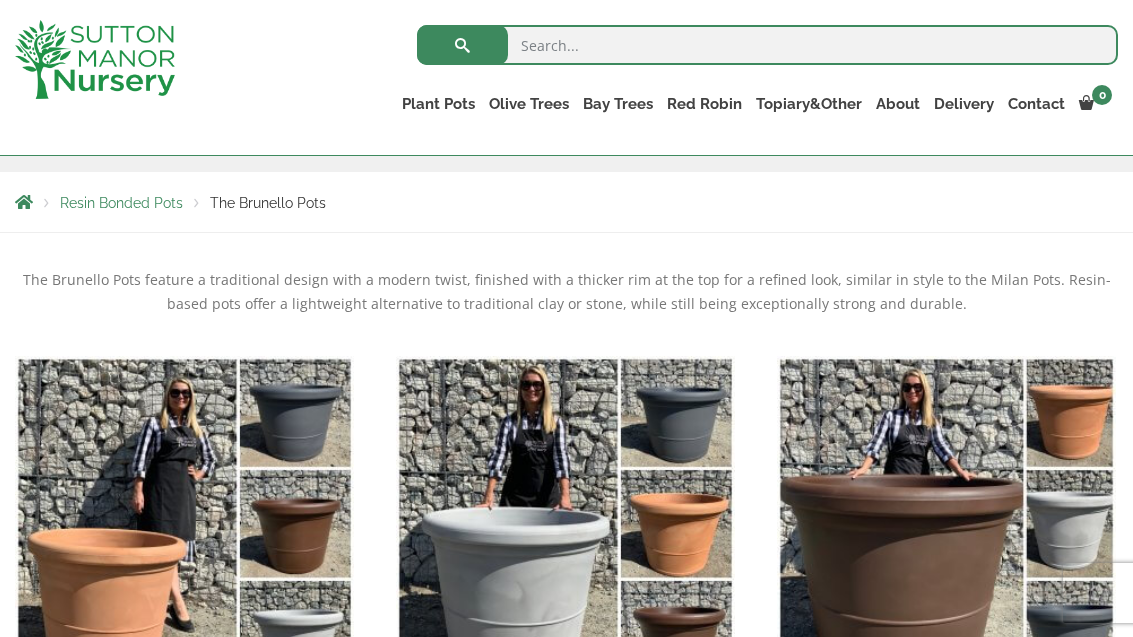 scroll, scrollTop: 465, scrollLeft: 0, axis: vertical 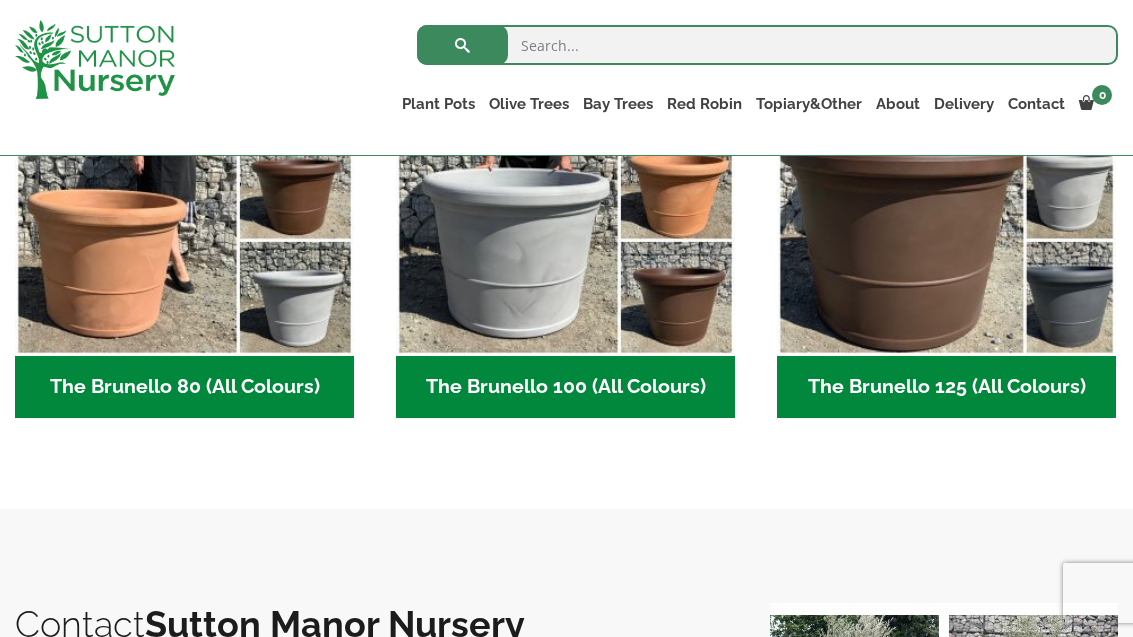 click at bounding box center [946, 186] 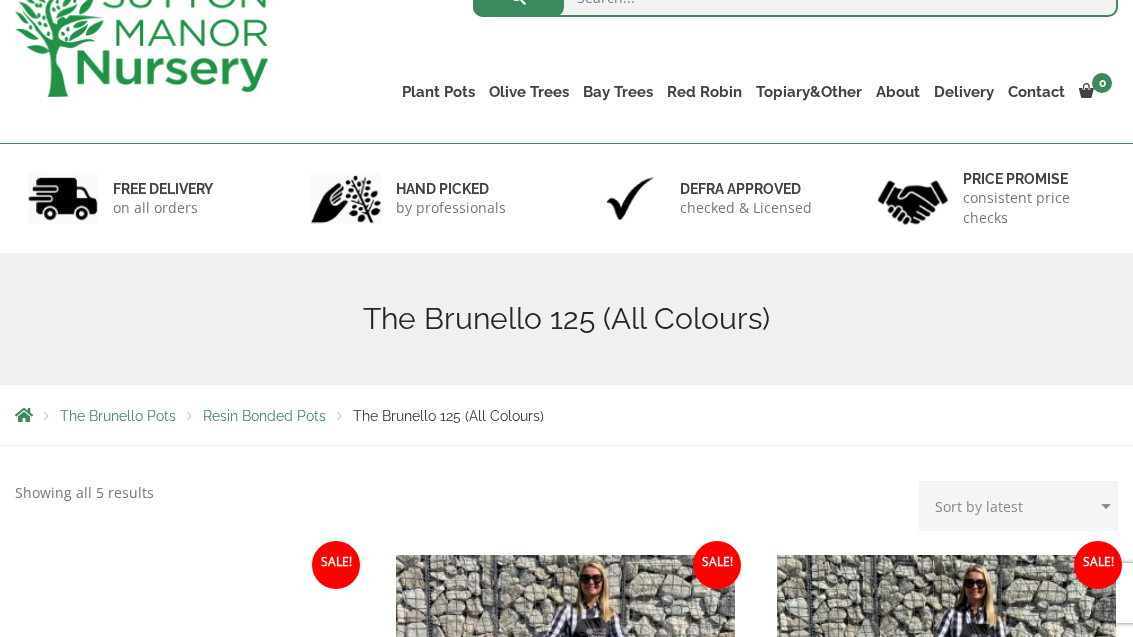 scroll, scrollTop: 281, scrollLeft: 0, axis: vertical 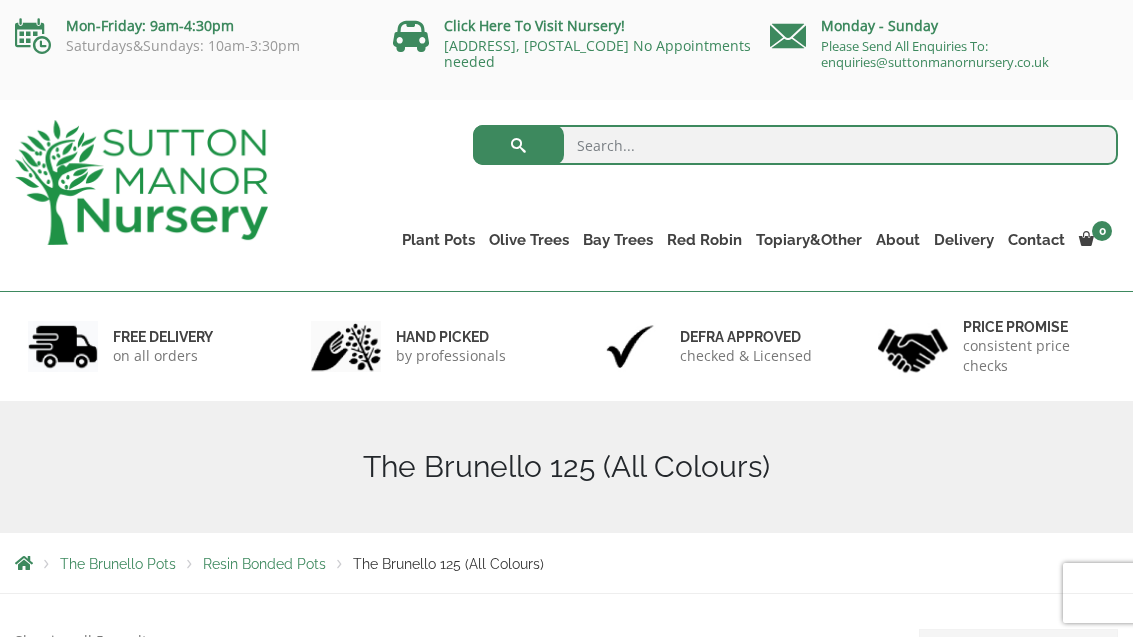 click on "The Barolo Pots" at bounding box center [0, 0] 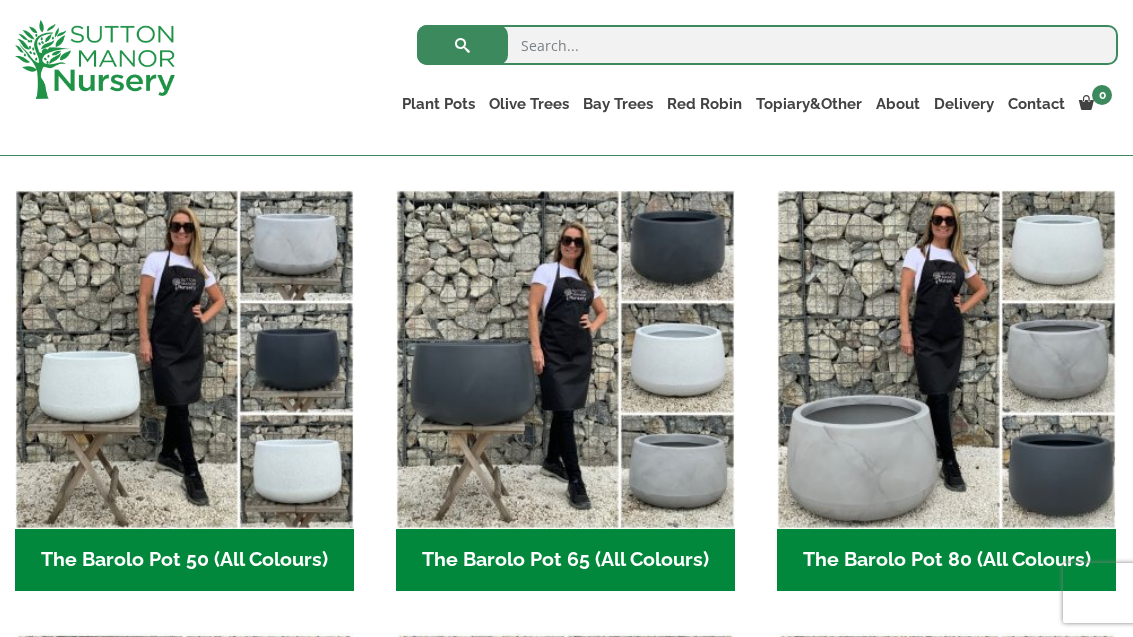 scroll, scrollTop: 569, scrollLeft: 0, axis: vertical 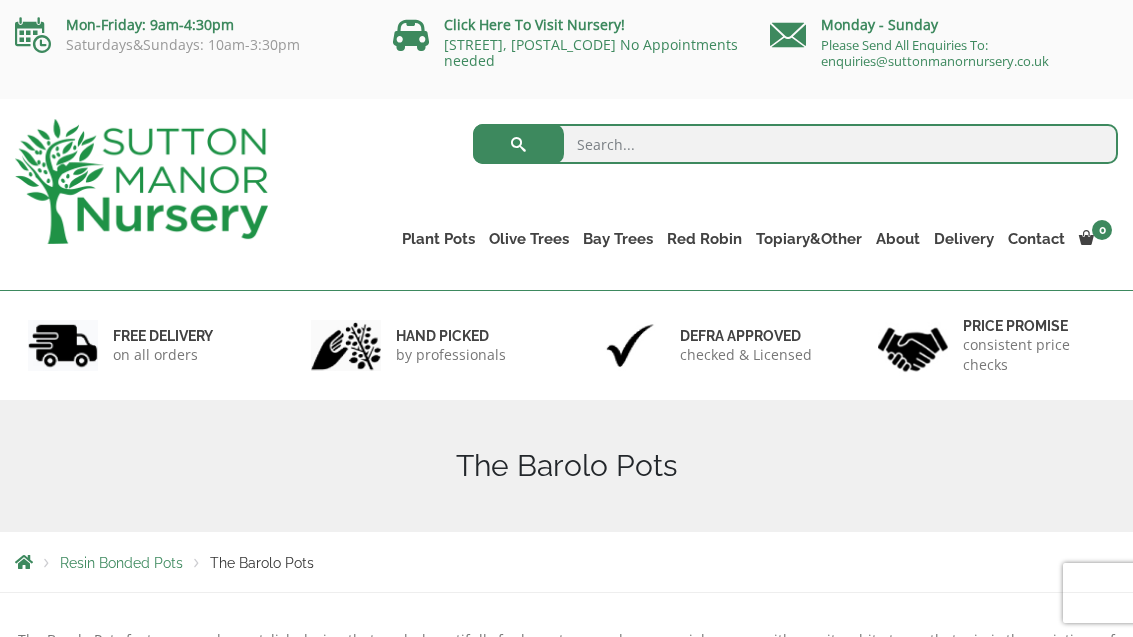 click on "The Brunello Pots" at bounding box center [0, 0] 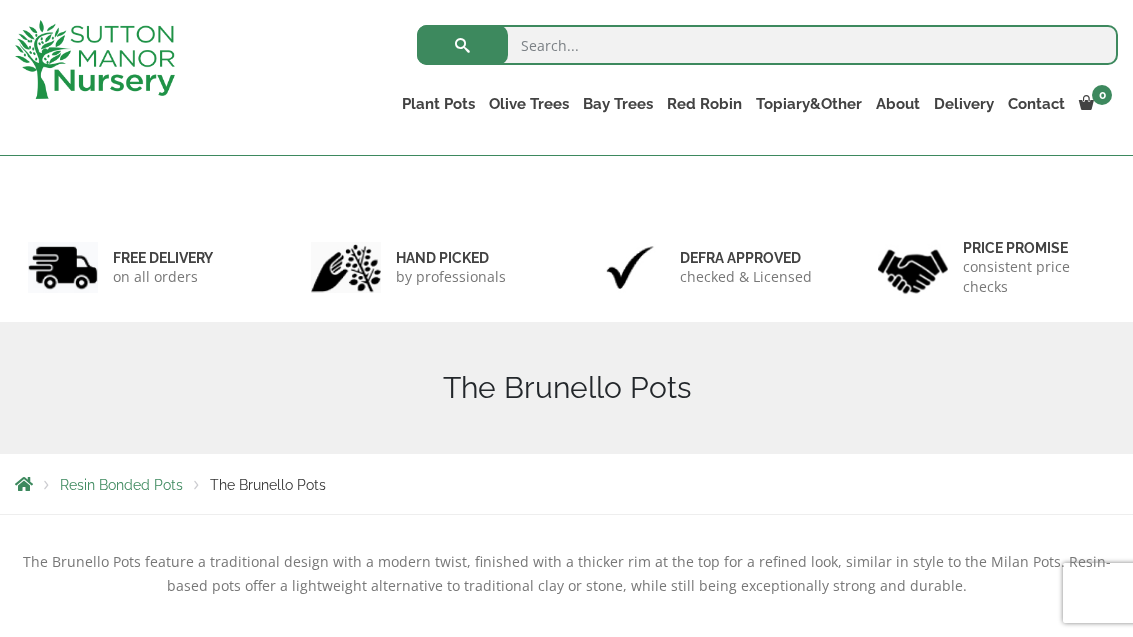 scroll, scrollTop: 285, scrollLeft: 0, axis: vertical 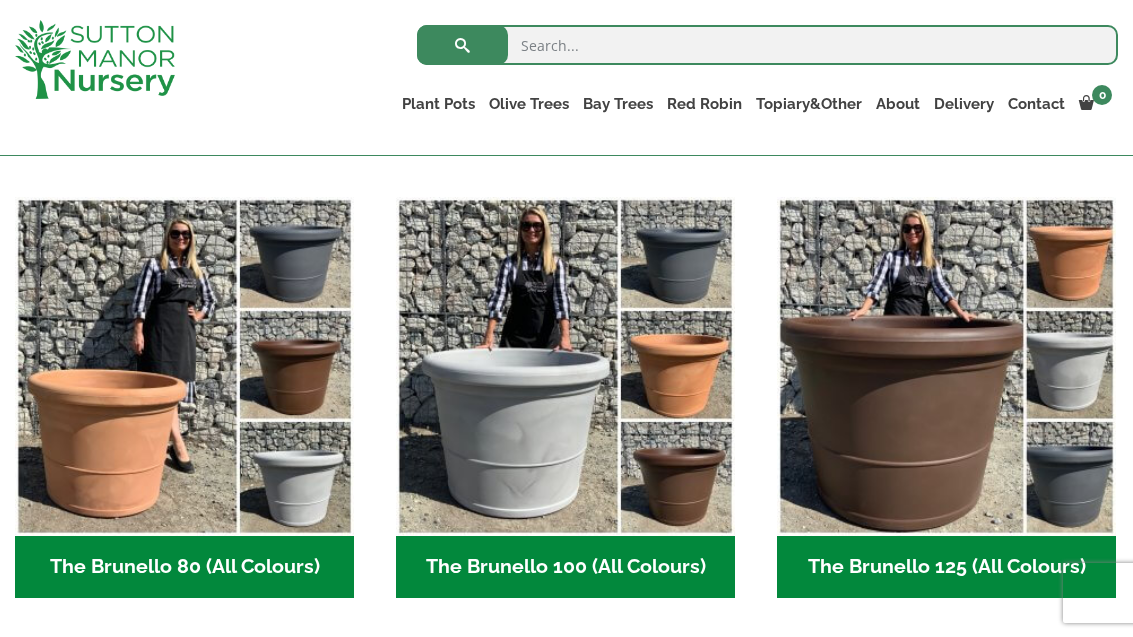 click at bounding box center [946, 366] 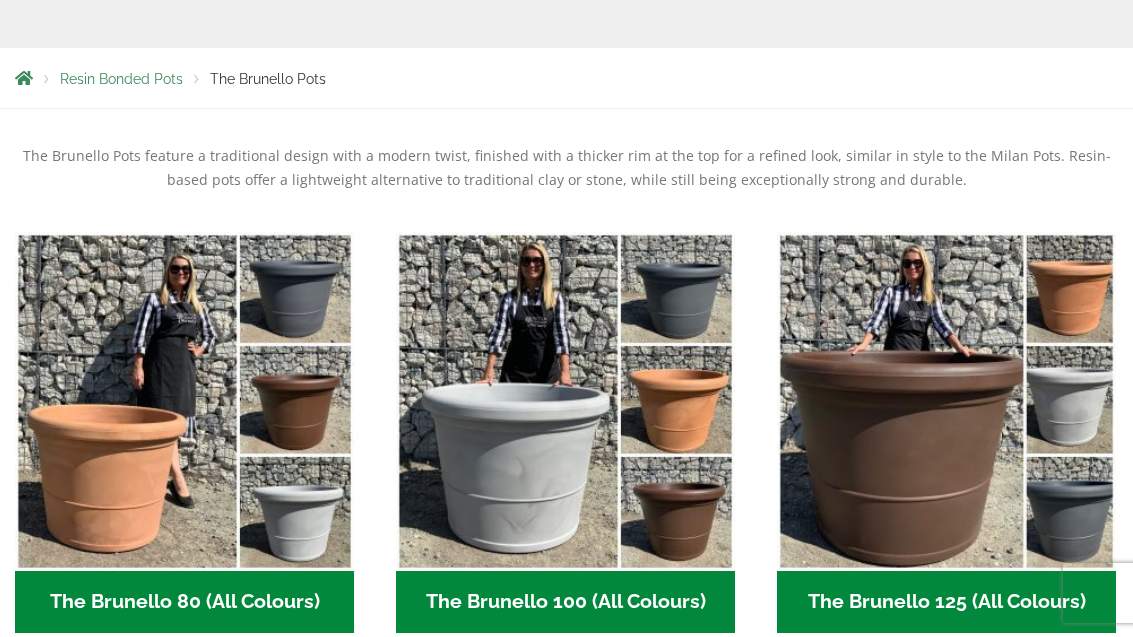 scroll, scrollTop: 548, scrollLeft: 0, axis: vertical 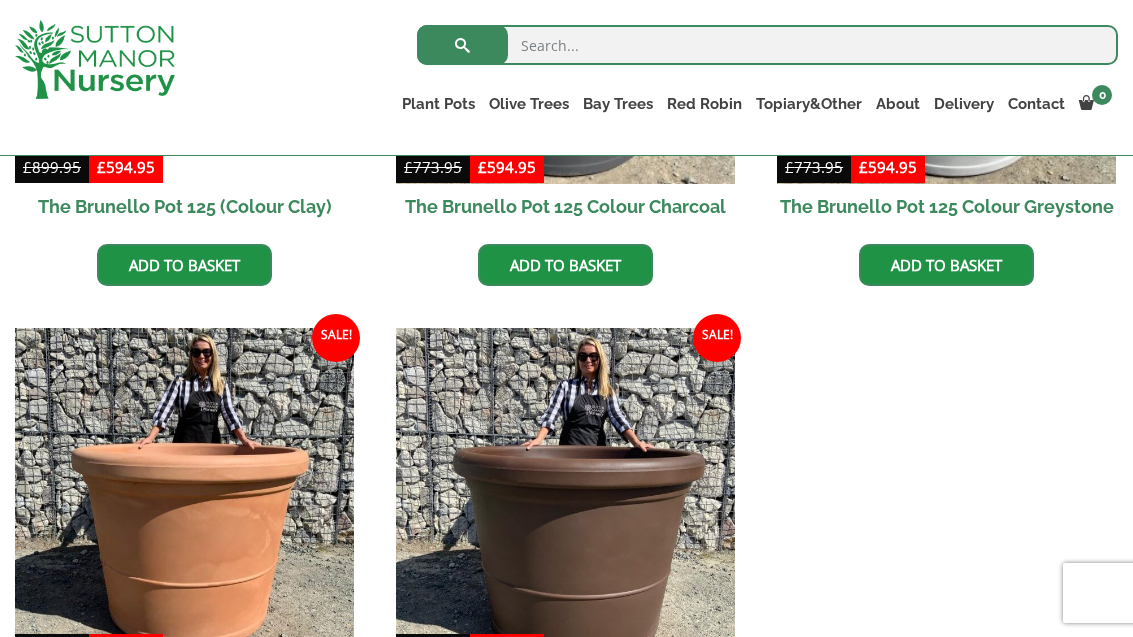 click at bounding box center (565, 497) 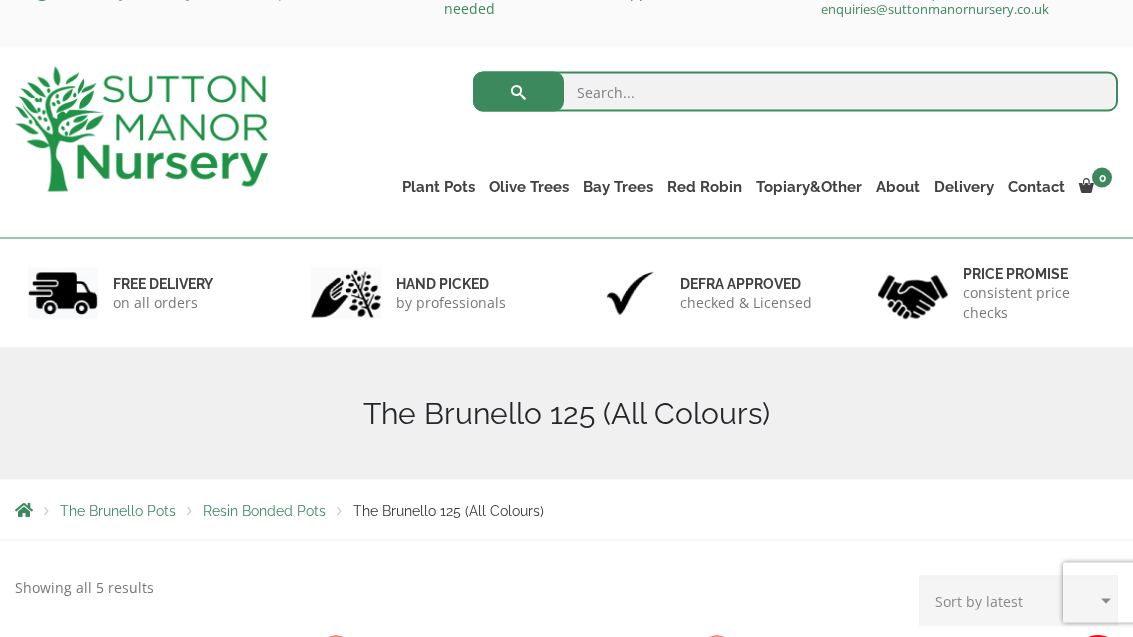 scroll, scrollTop: 0, scrollLeft: 0, axis: both 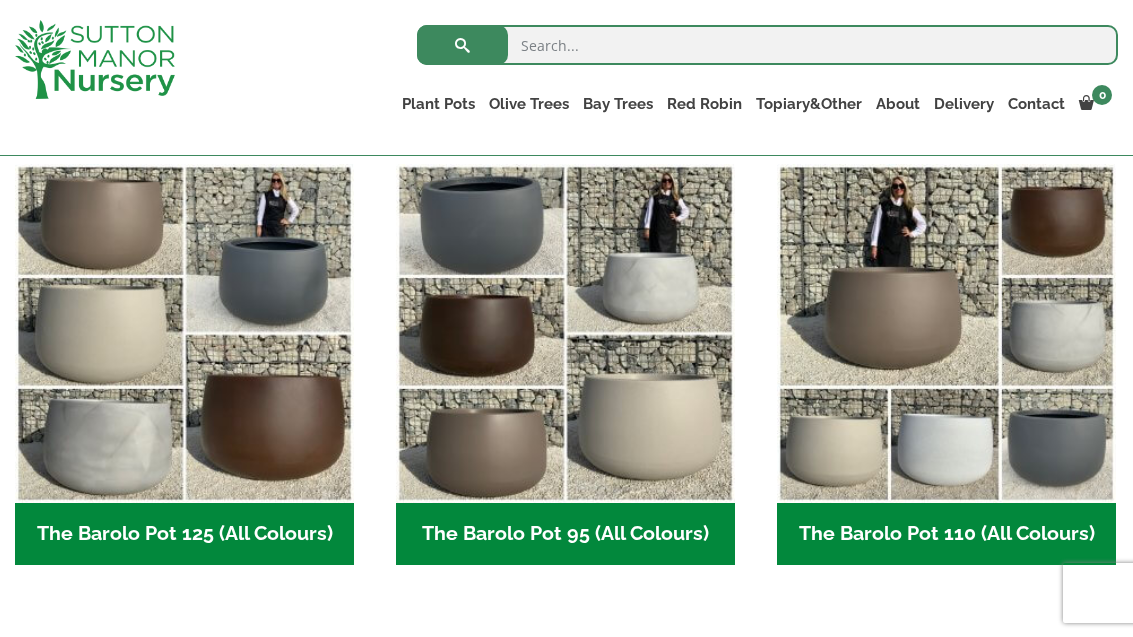 click at bounding box center [946, 333] 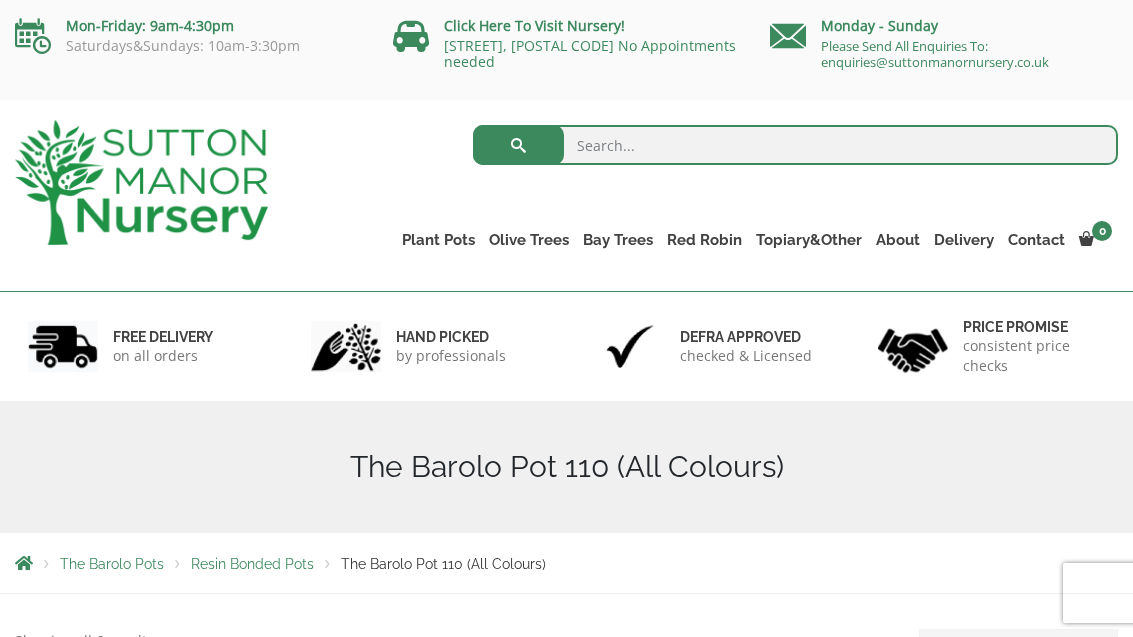 scroll, scrollTop: 0, scrollLeft: 0, axis: both 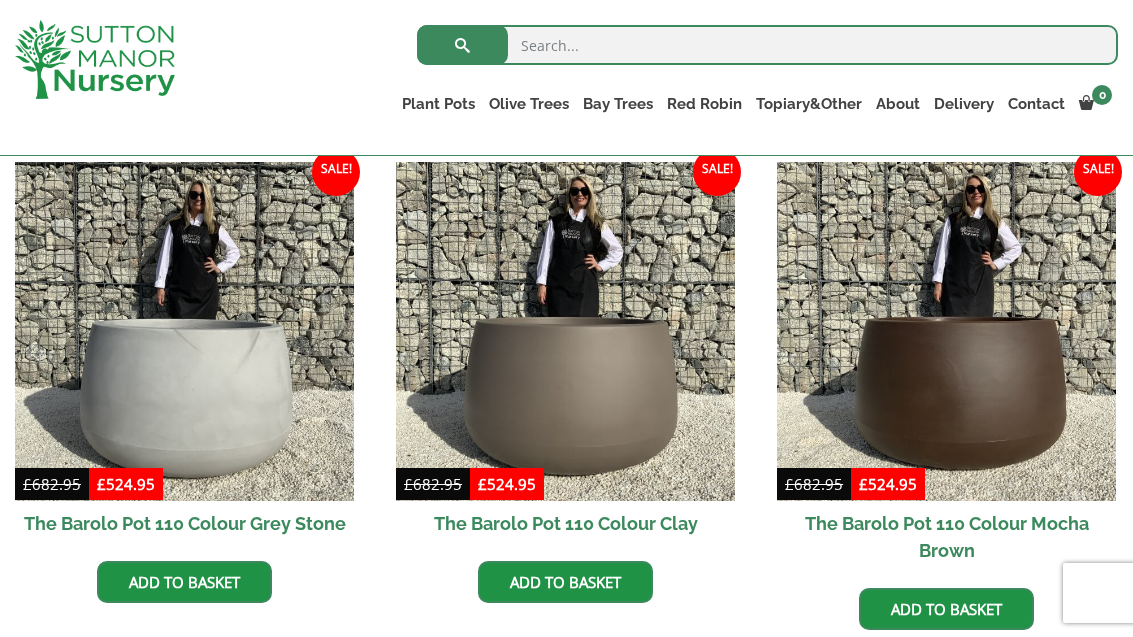 click at bounding box center [565, 331] 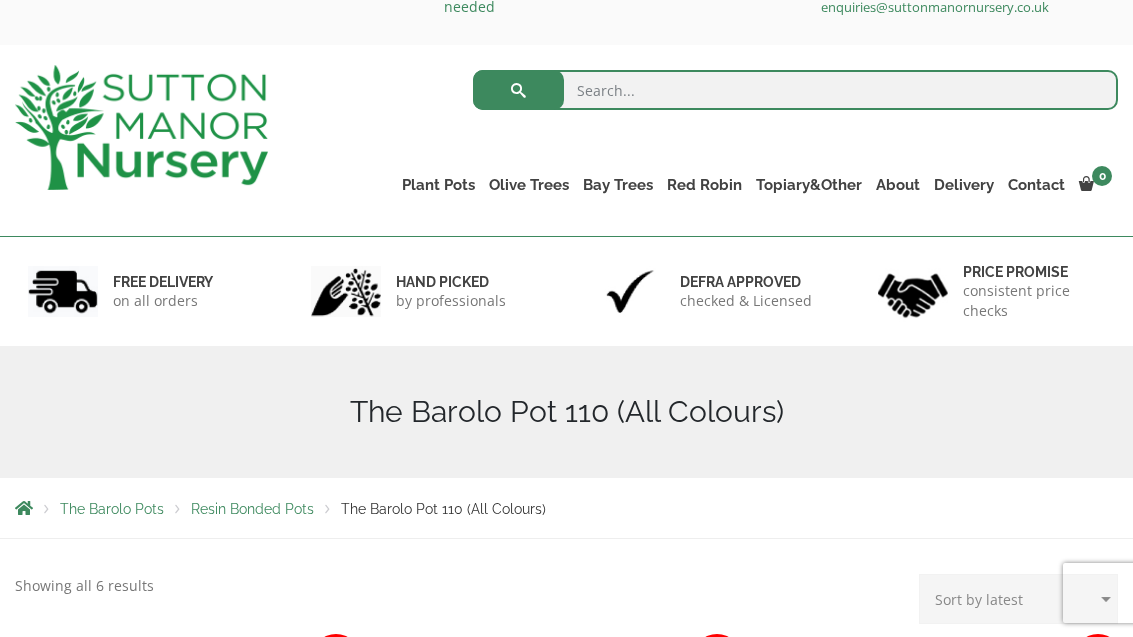 scroll, scrollTop: 48, scrollLeft: 0, axis: vertical 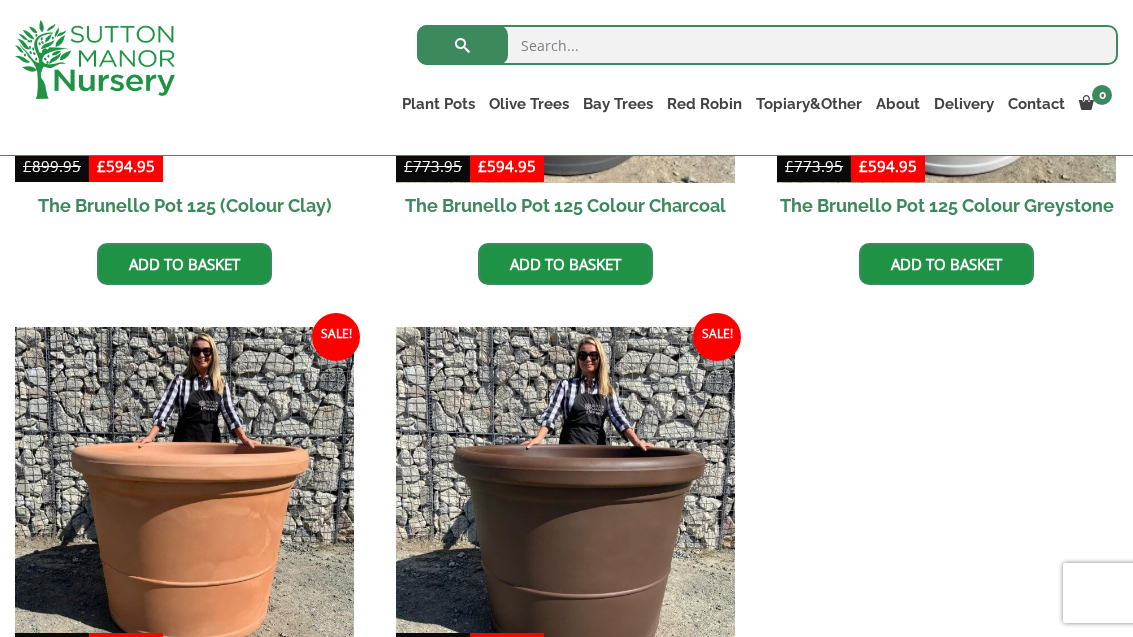 click at bounding box center (565, 496) 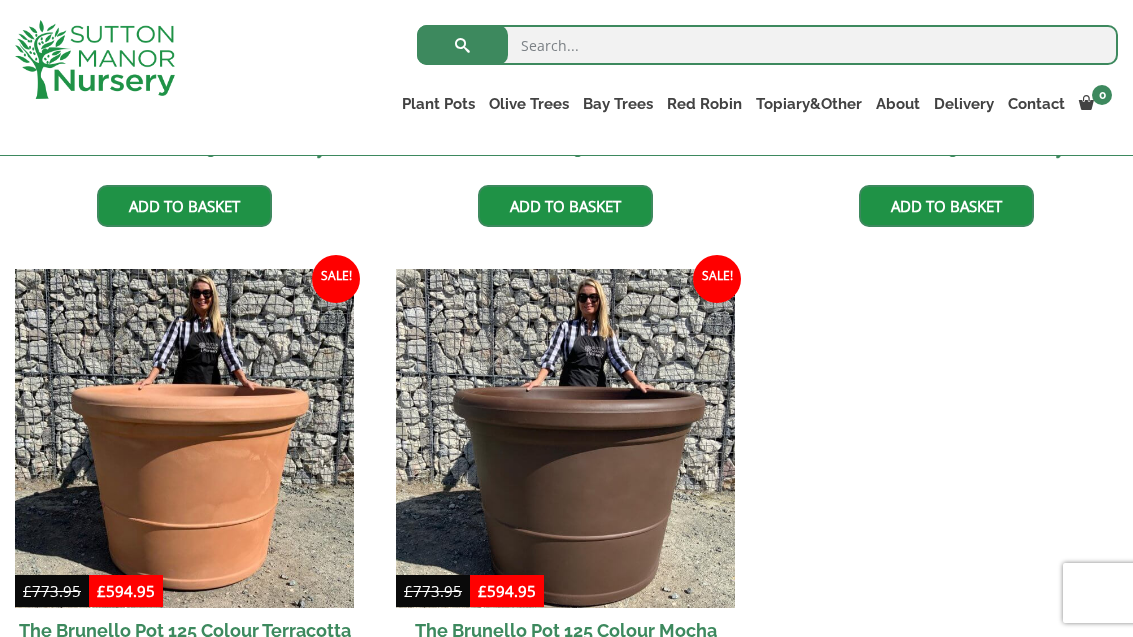 scroll, scrollTop: 887, scrollLeft: 0, axis: vertical 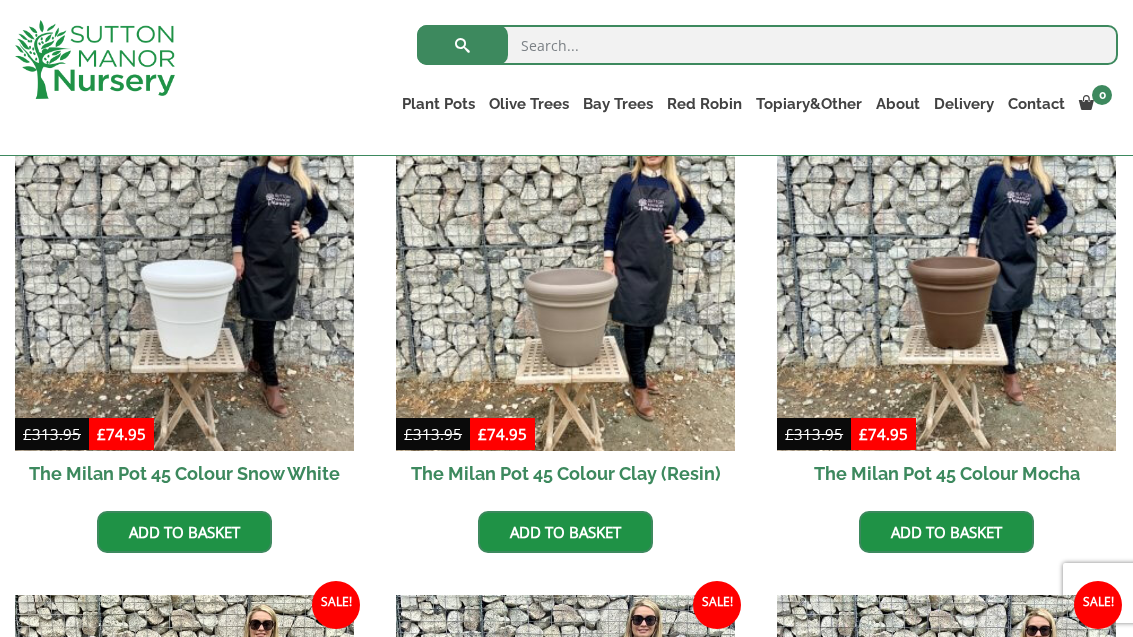 click at bounding box center (565, 281) 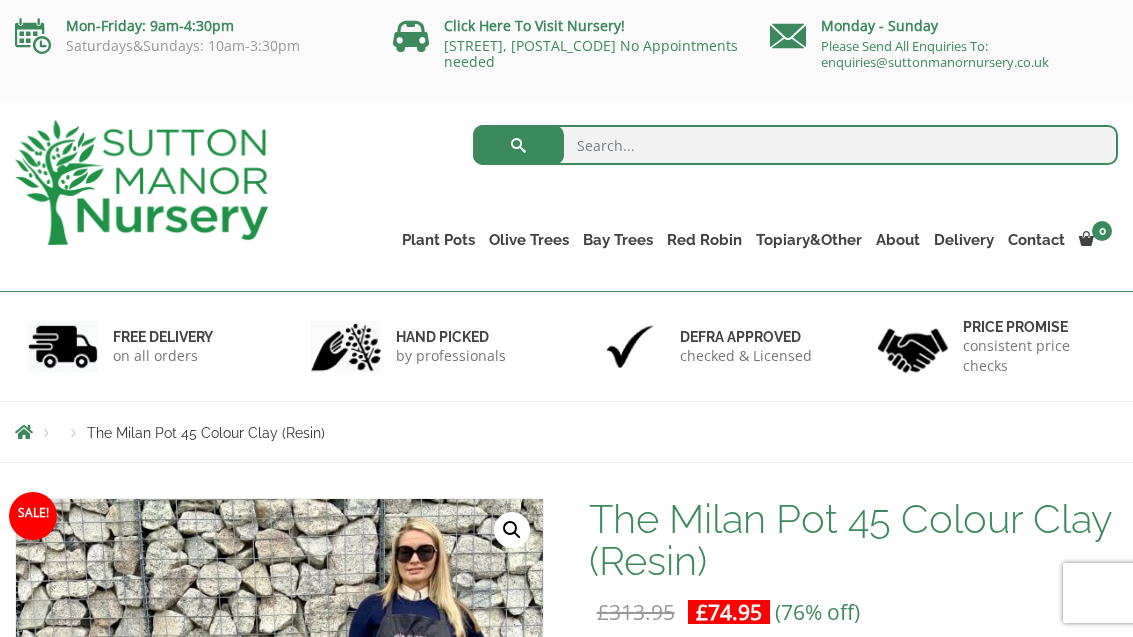 scroll, scrollTop: 0, scrollLeft: 0, axis: both 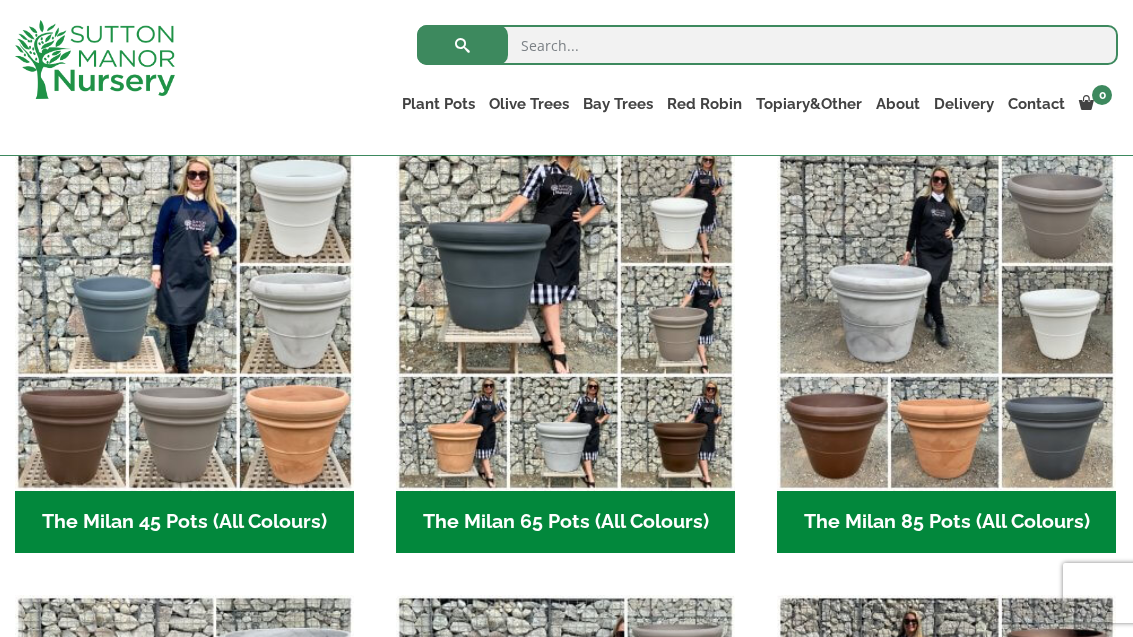 click on "The Milan 65 Pots (All Colours)  (6)" at bounding box center (565, 522) 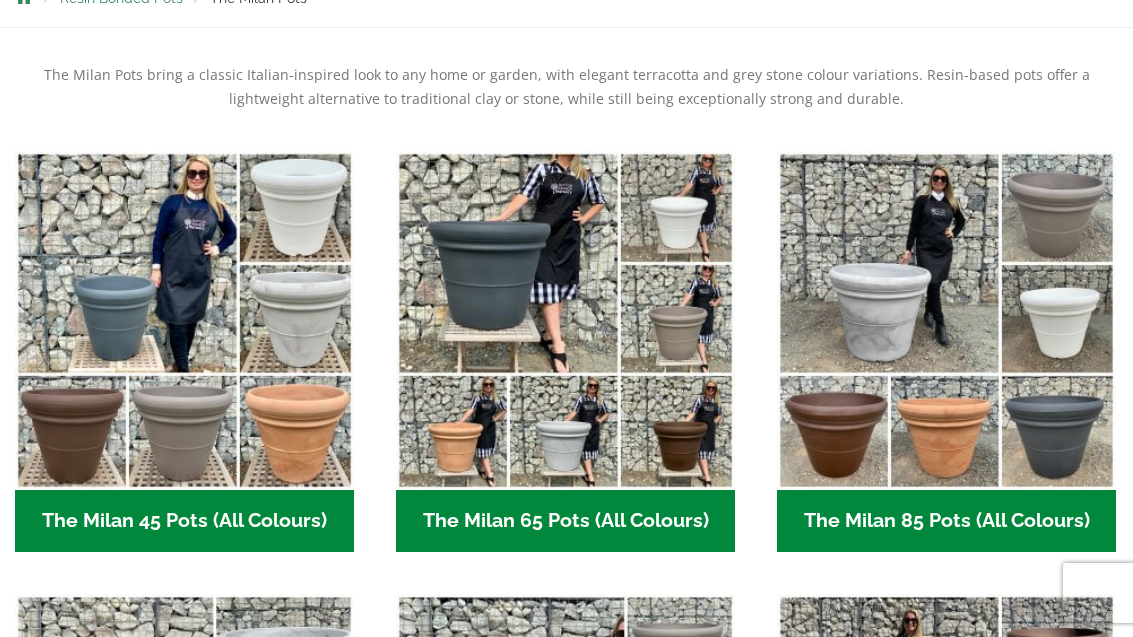 scroll, scrollTop: 565, scrollLeft: 0, axis: vertical 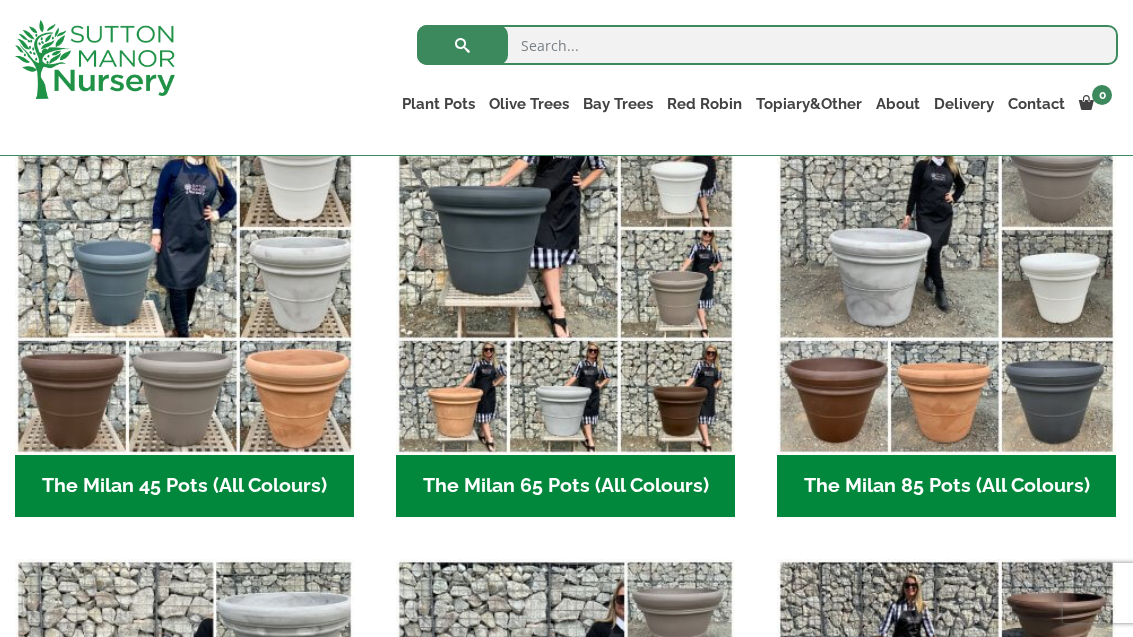 click on "The Milan 45 Pots (All Colours)  (6)" at bounding box center (184, 486) 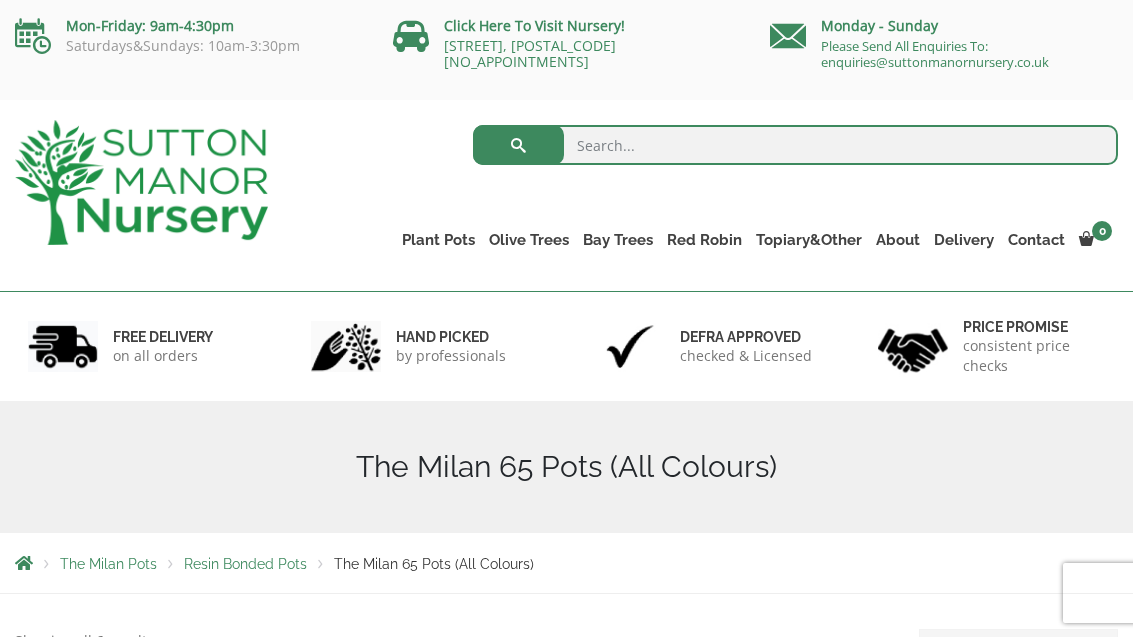 scroll, scrollTop: 0, scrollLeft: 0, axis: both 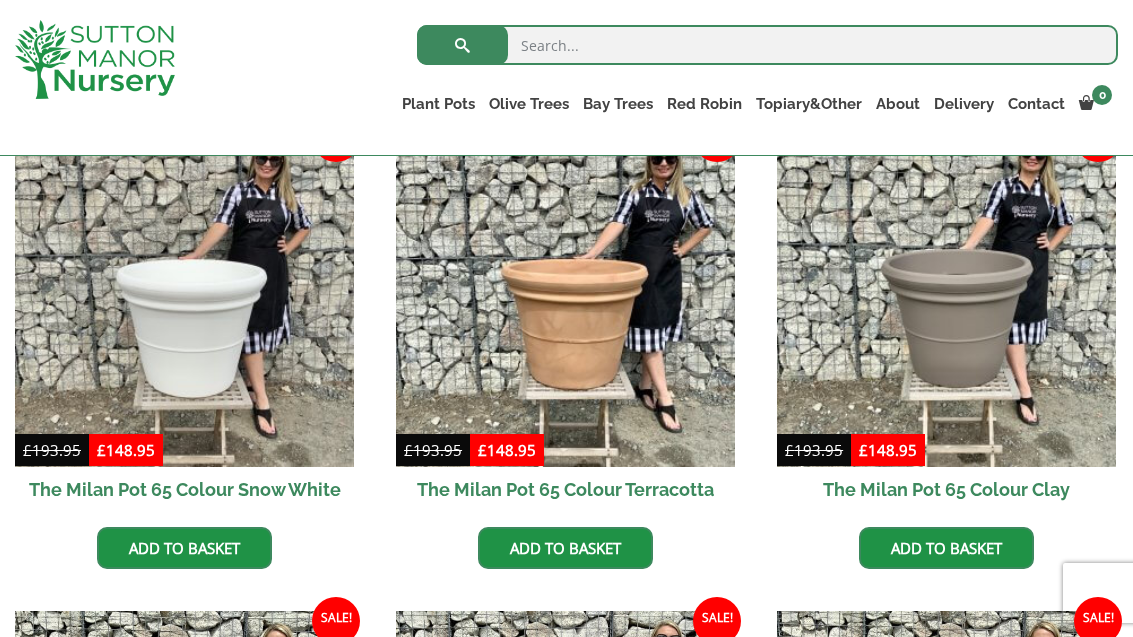 click at bounding box center [946, 297] 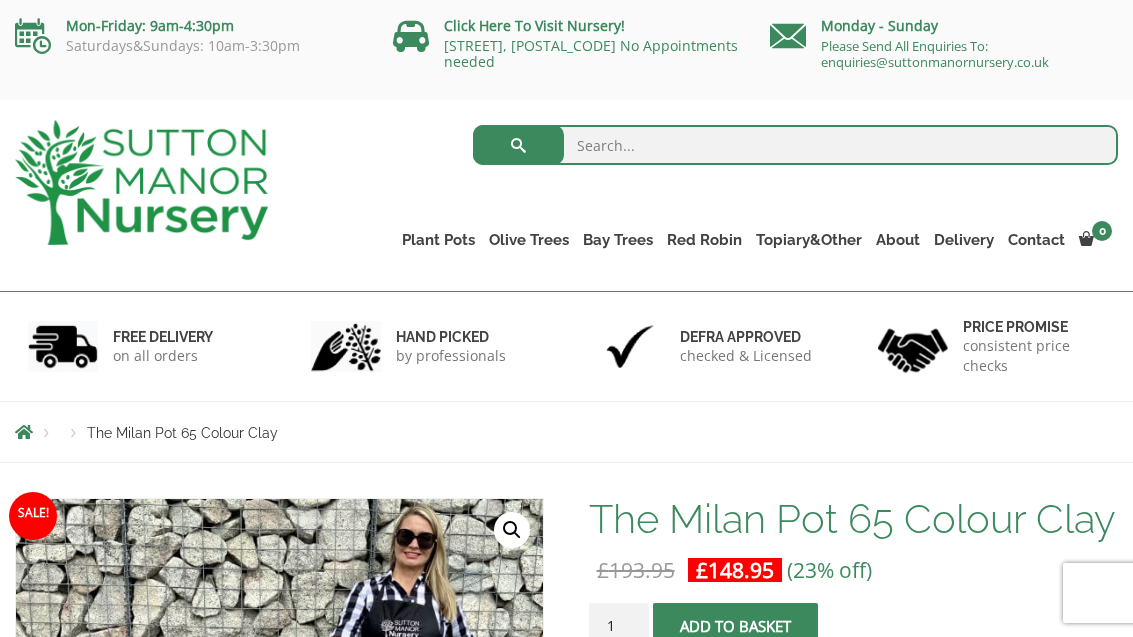 scroll, scrollTop: 34, scrollLeft: 0, axis: vertical 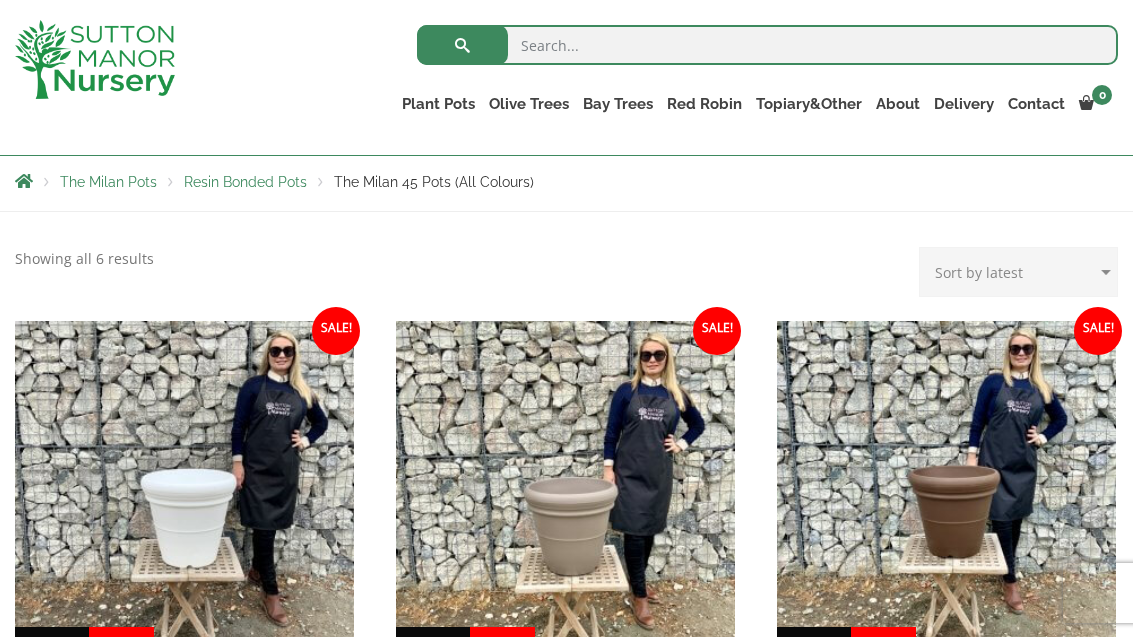 click at bounding box center (565, 490) 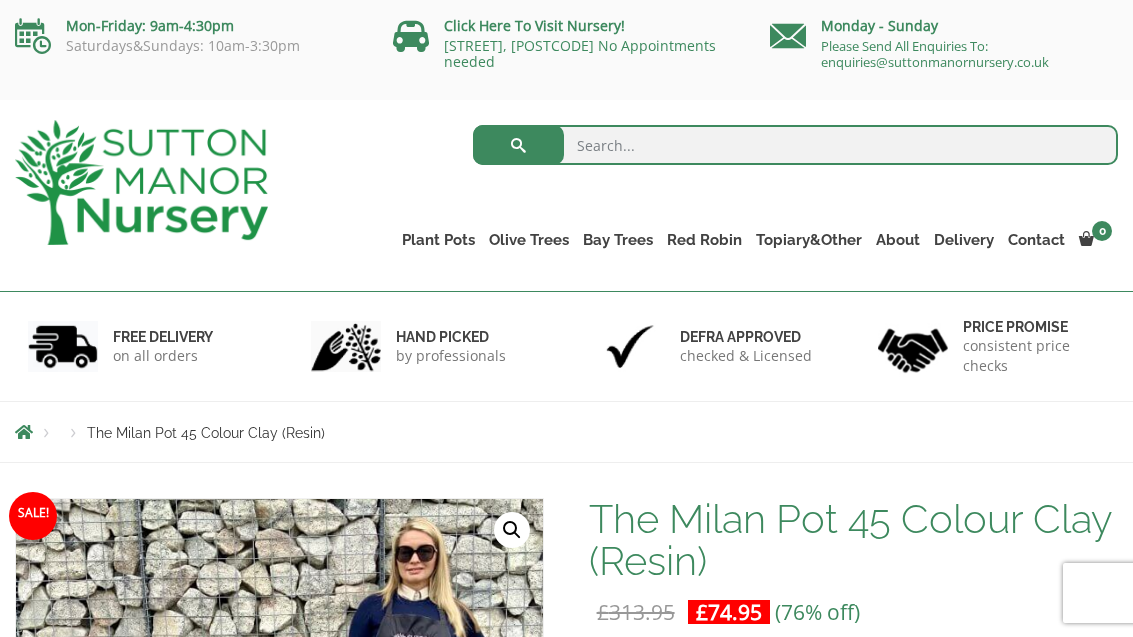 scroll, scrollTop: 0, scrollLeft: 0, axis: both 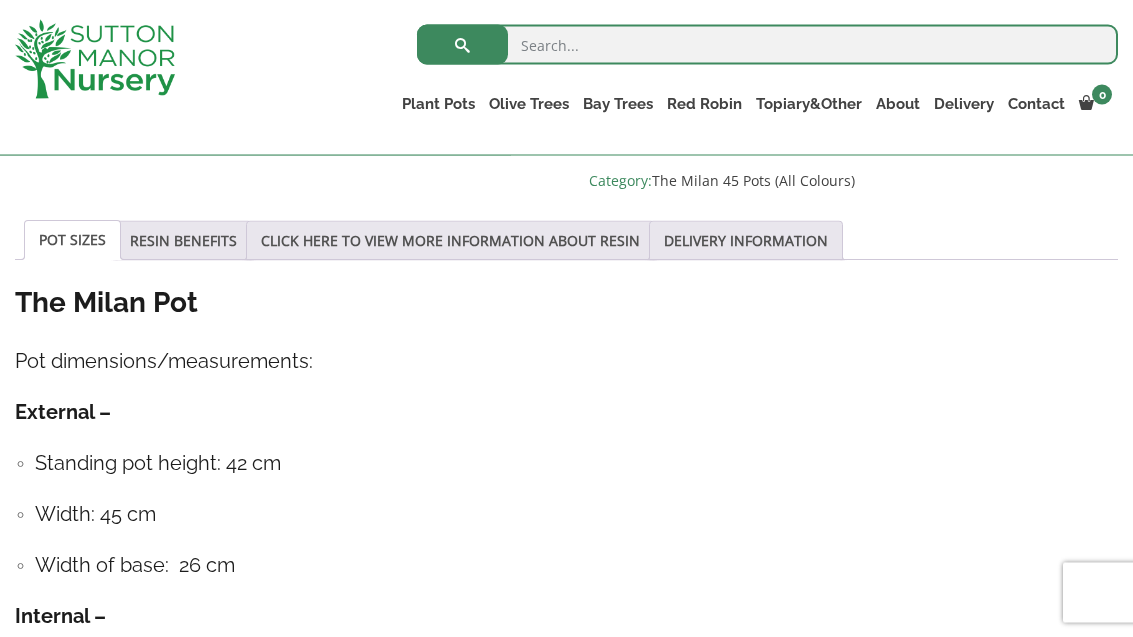 click on "RESIN BENEFITS" at bounding box center [183, 241] 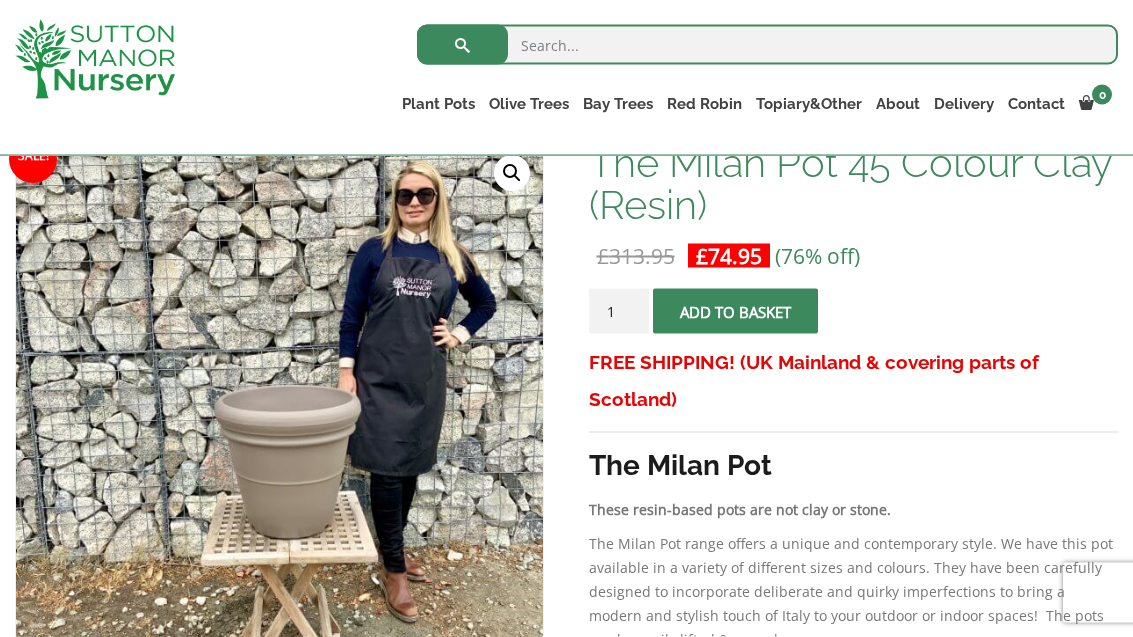 scroll, scrollTop: 272, scrollLeft: 0, axis: vertical 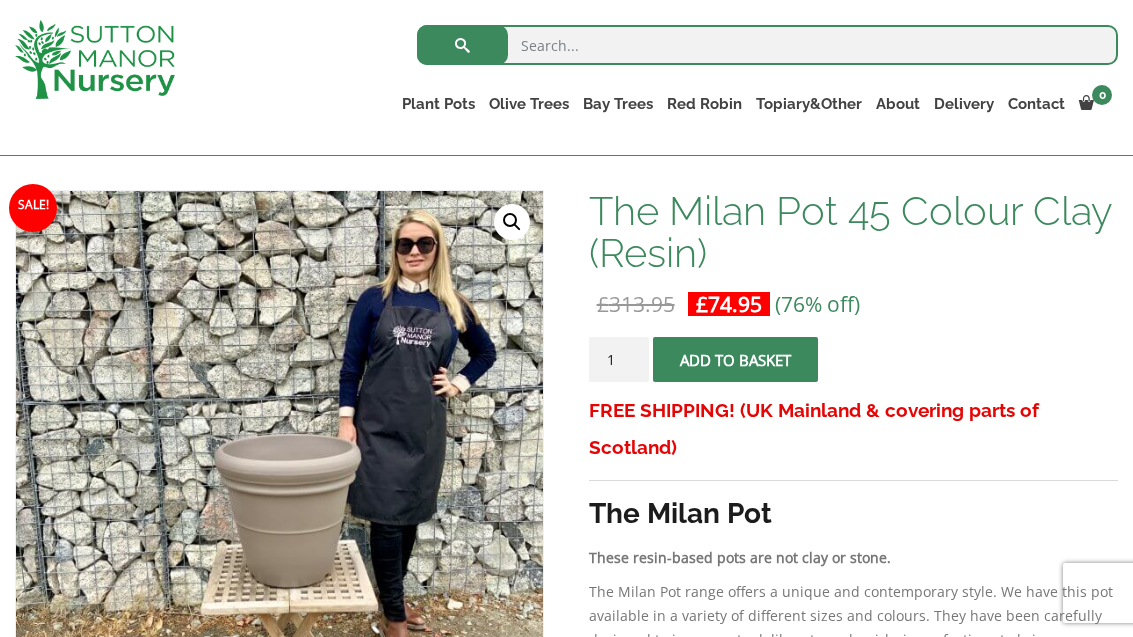click at bounding box center (735, 360) 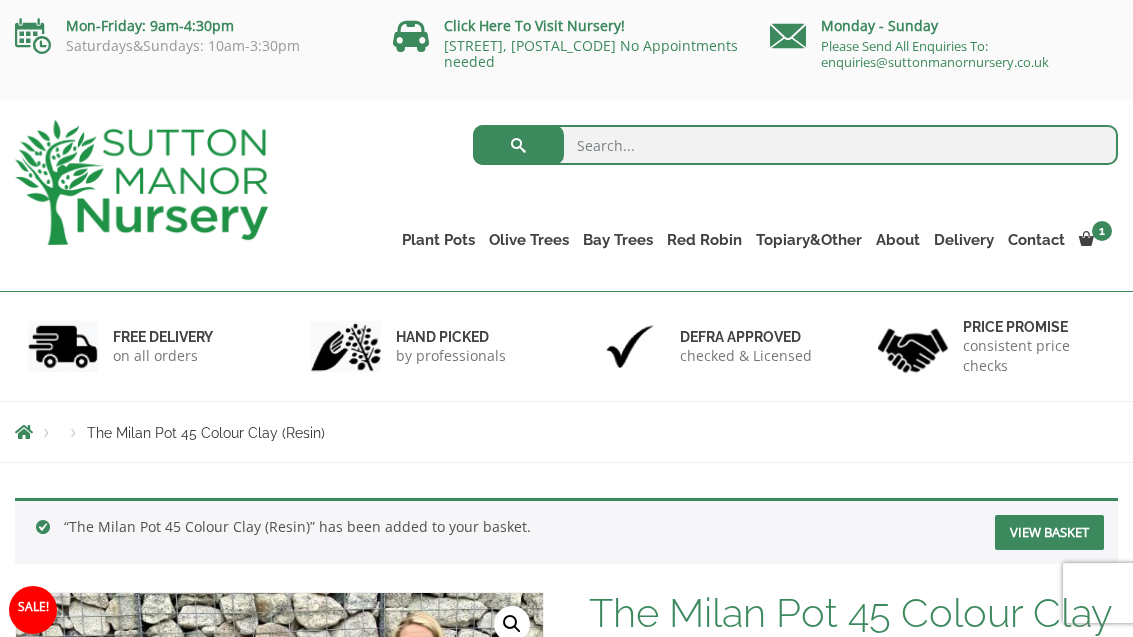 scroll, scrollTop: 0, scrollLeft: 0, axis: both 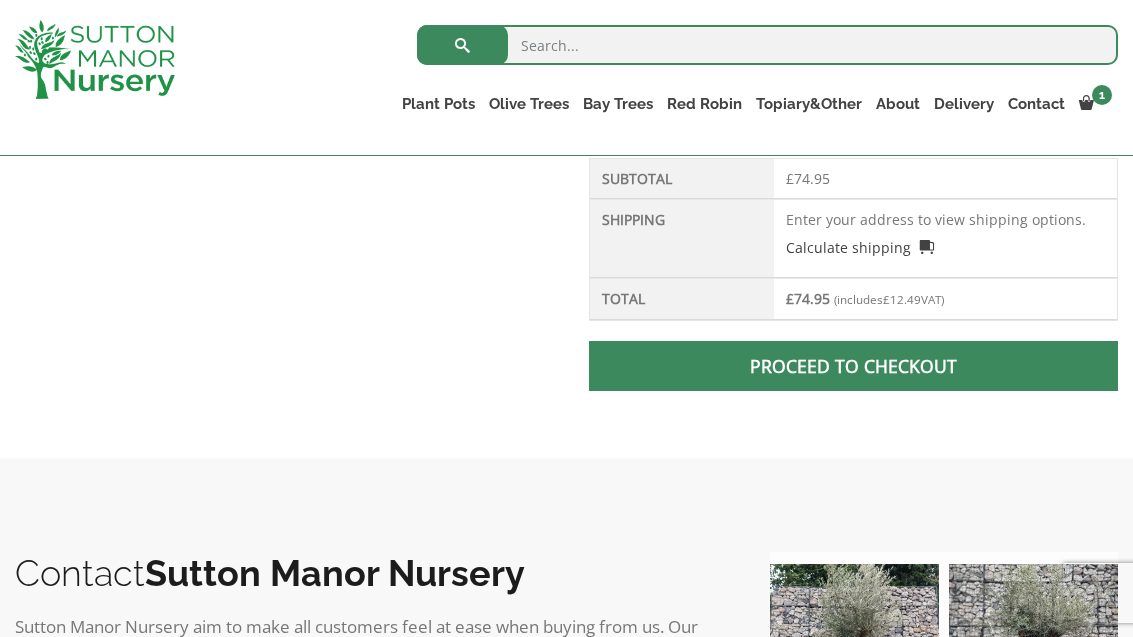 click at bounding box center [853, 366] 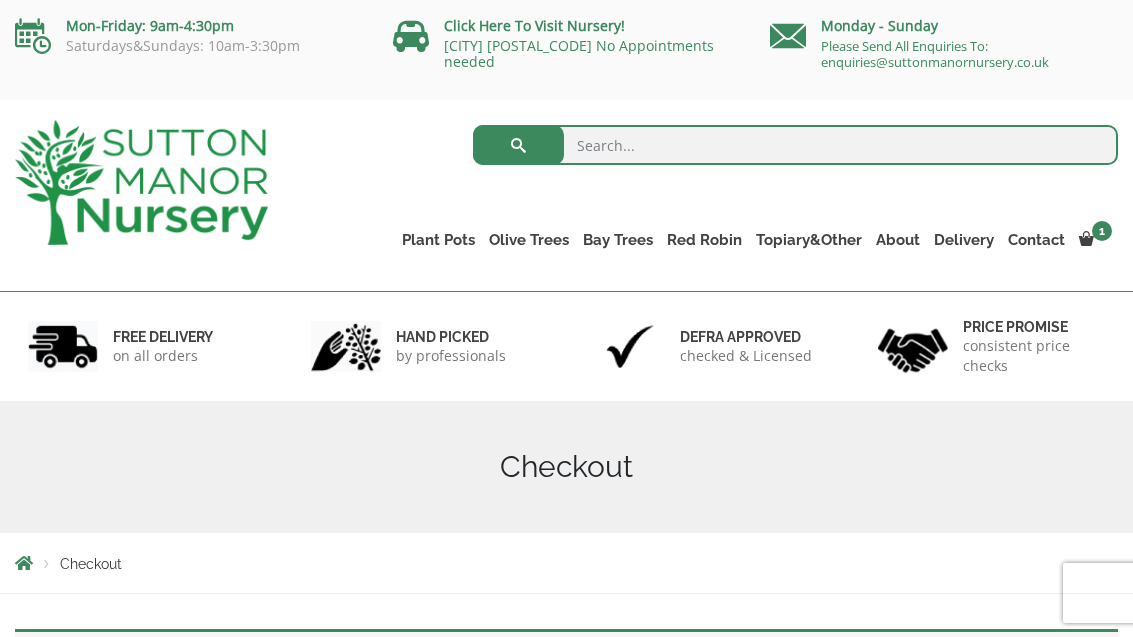 scroll, scrollTop: 0, scrollLeft: 0, axis: both 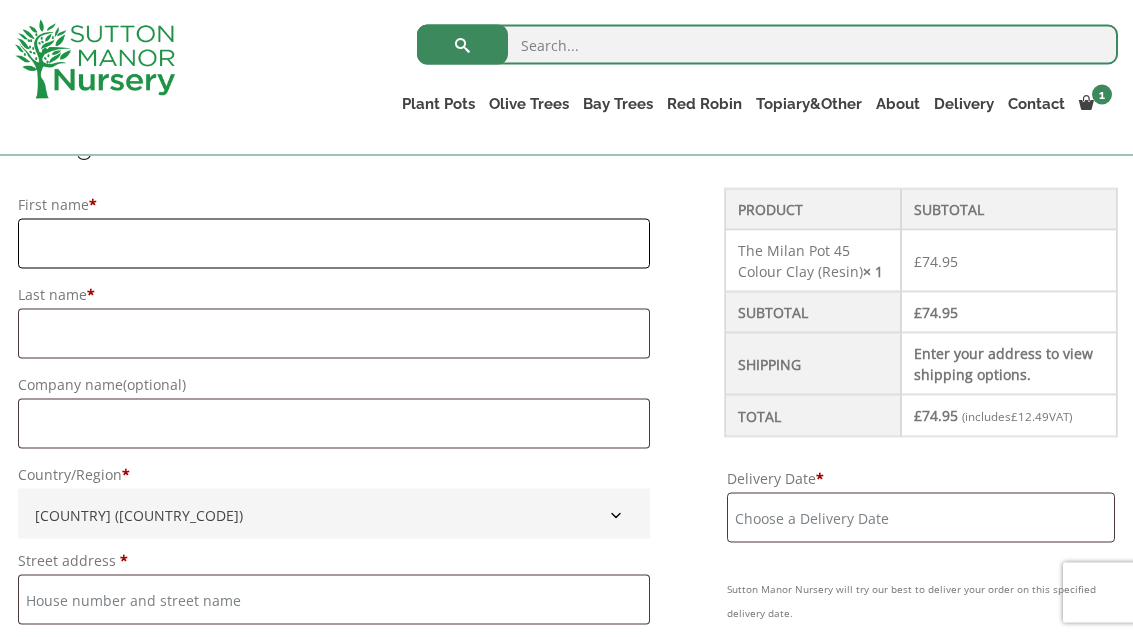 click on "First name  *" at bounding box center [334, 244] 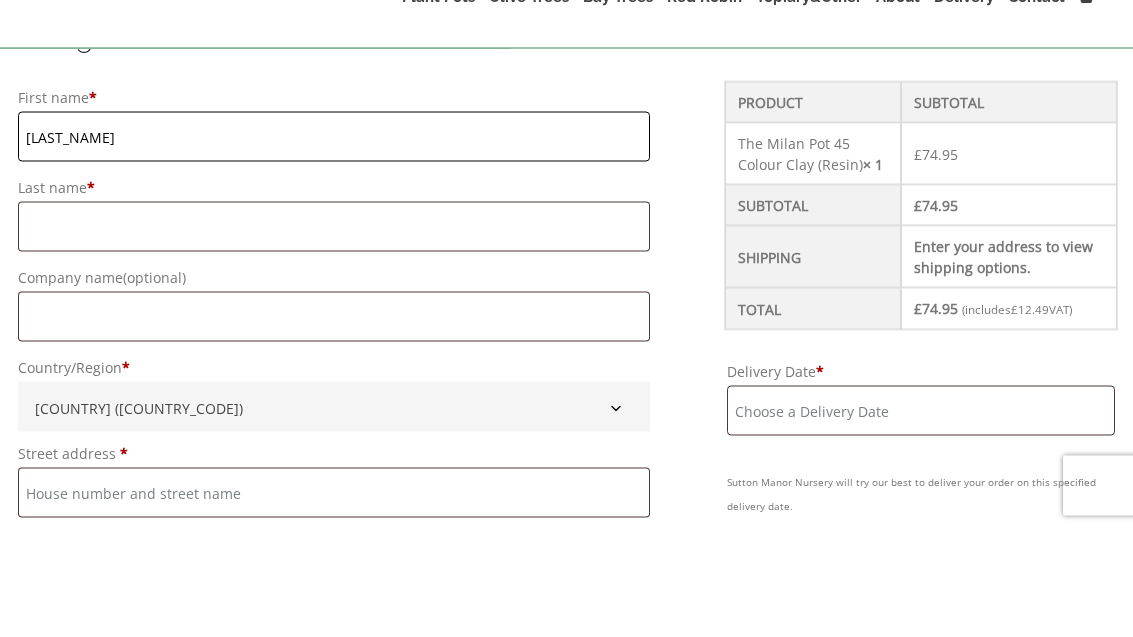 type on "Lorna" 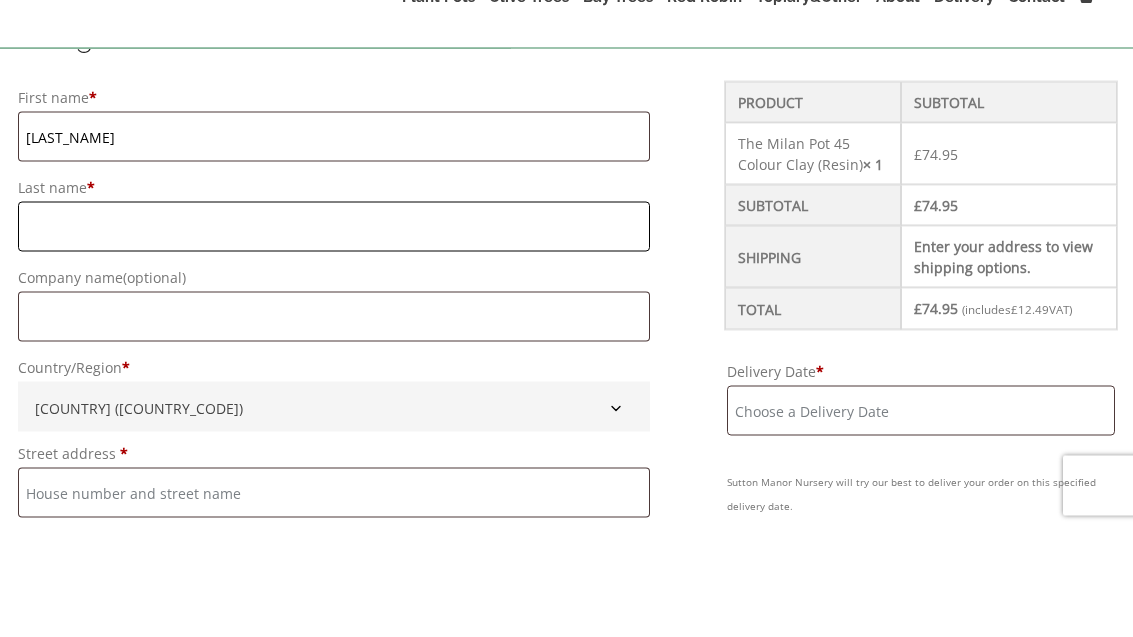 click on "Last name  *" at bounding box center (334, 334) 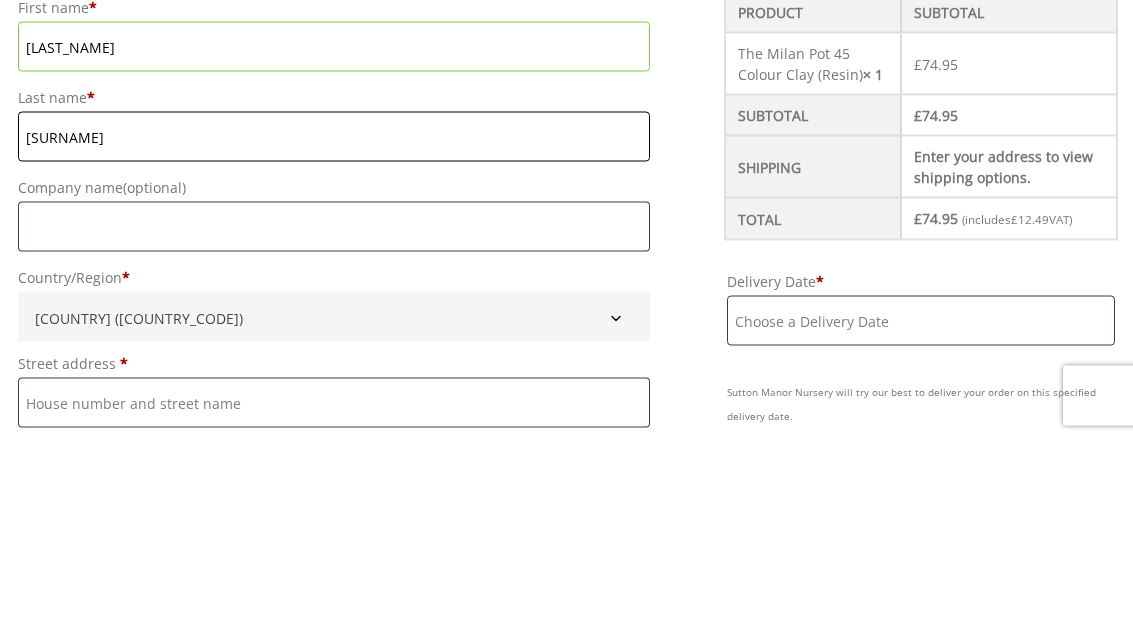 type on "Brough" 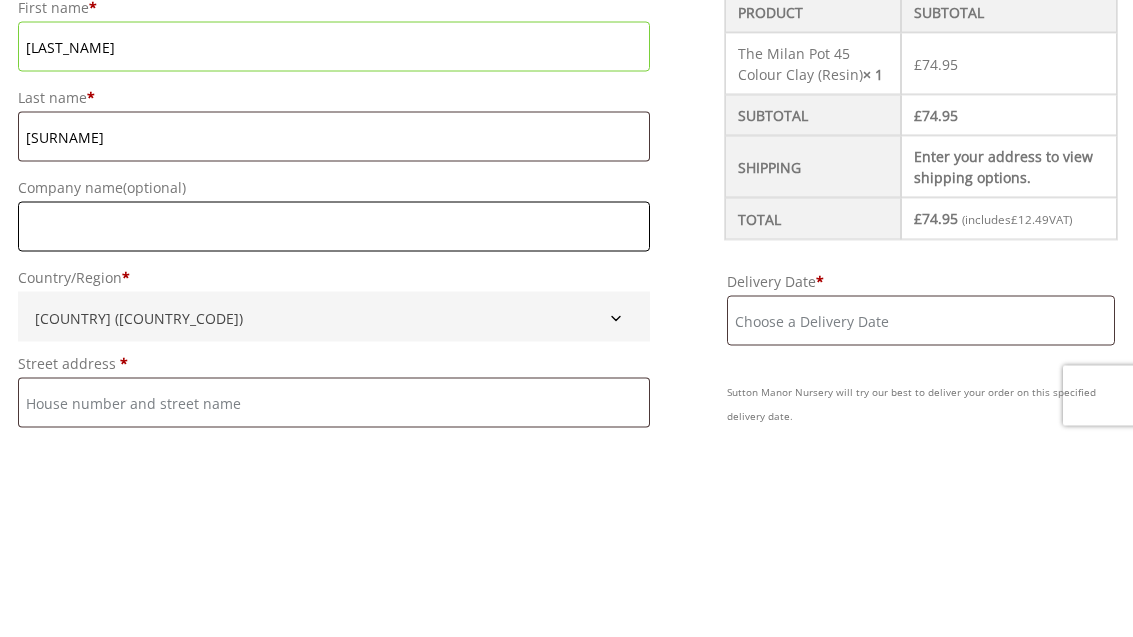 click on "Company name  (optional)" at bounding box center (334, 424) 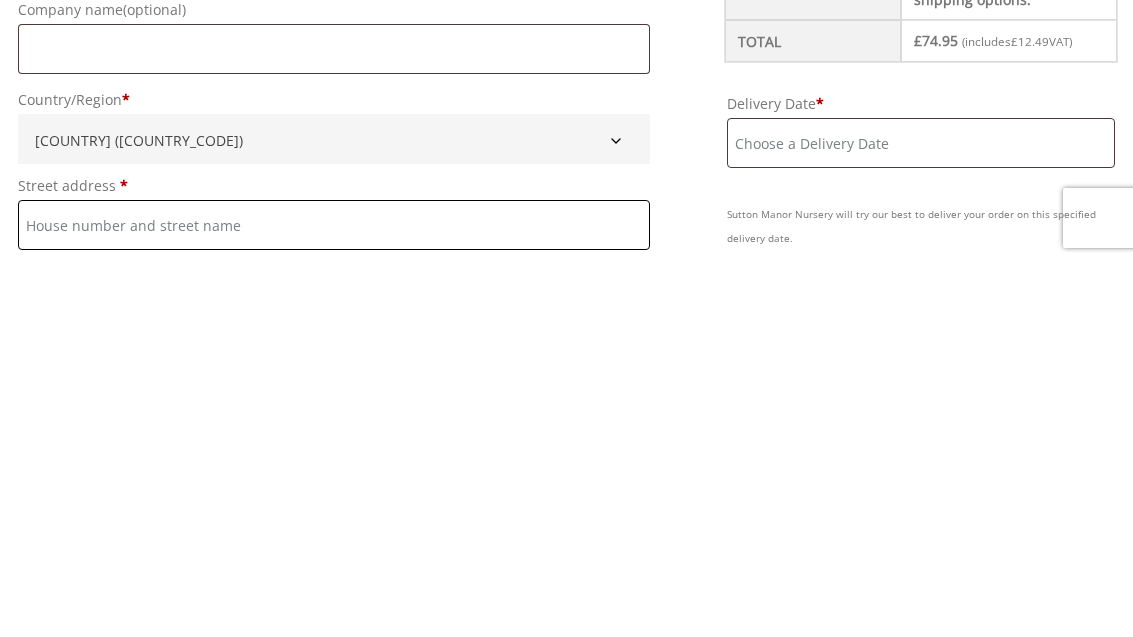 click on "Street address   *" at bounding box center (334, 600) 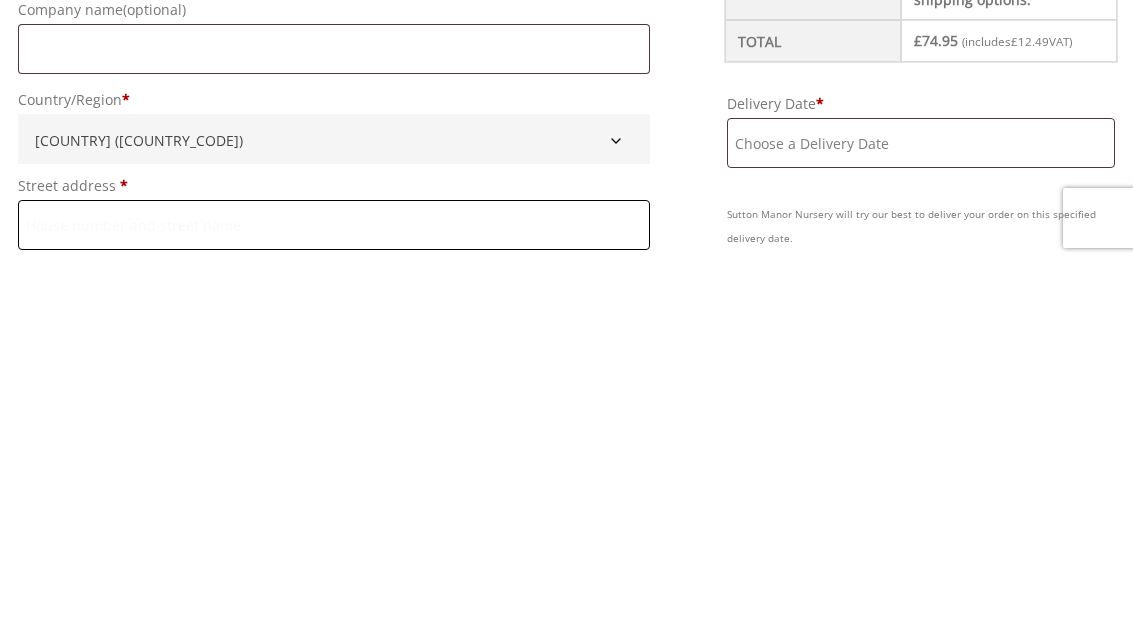 scroll, scrollTop: 586, scrollLeft: 0, axis: vertical 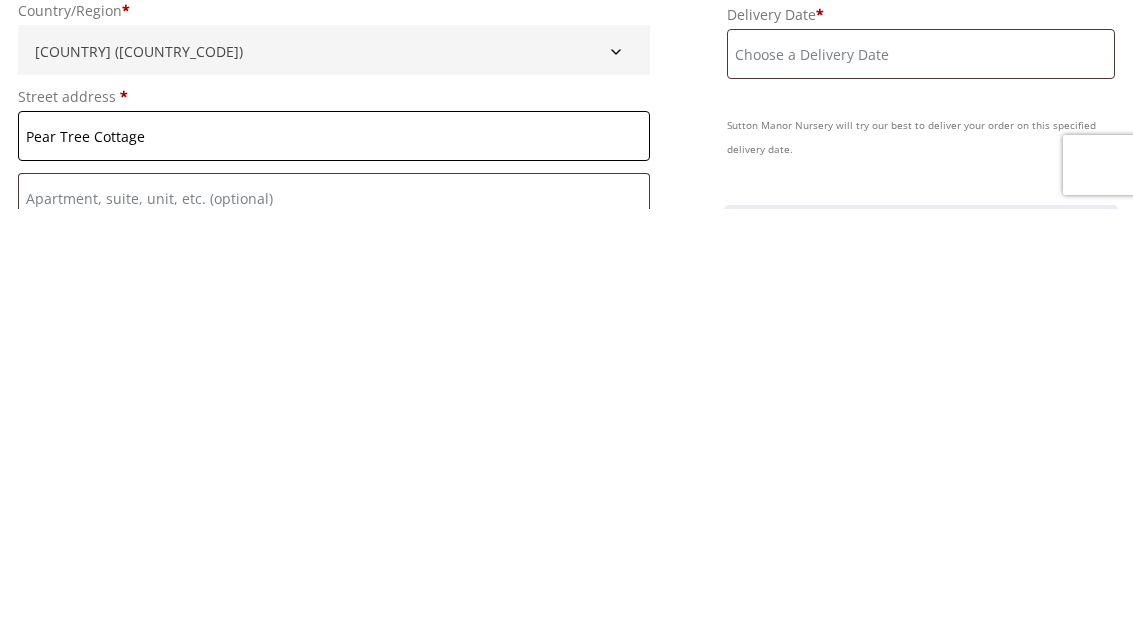 type on "Pear Tree Cottage" 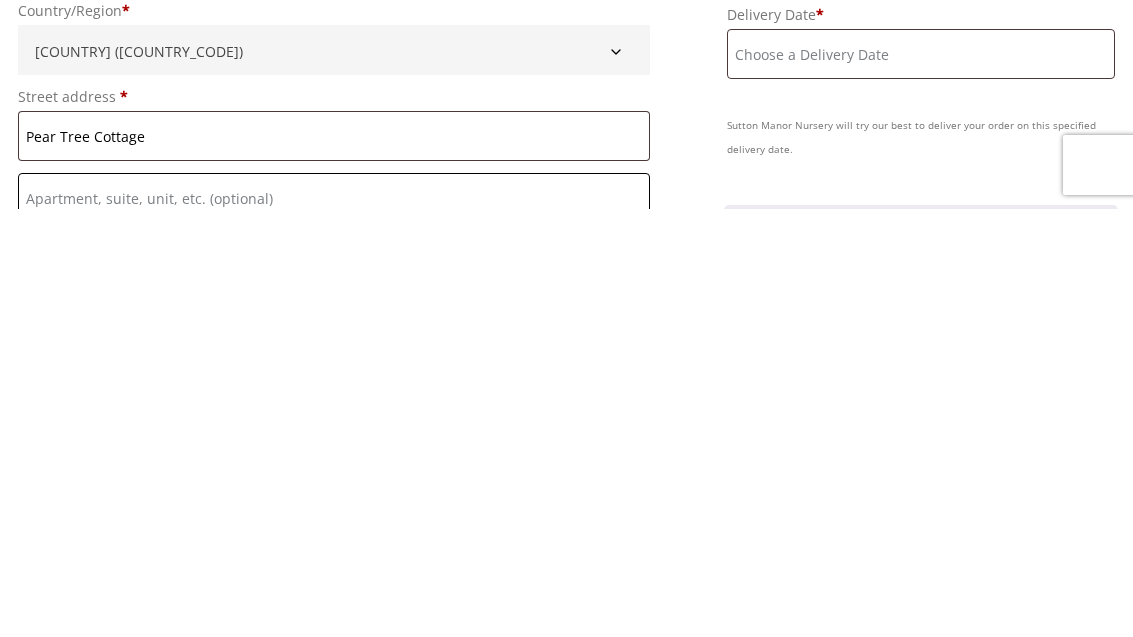 click on "Flat, suite, unit, etc.   (optional)" at bounding box center [334, 626] 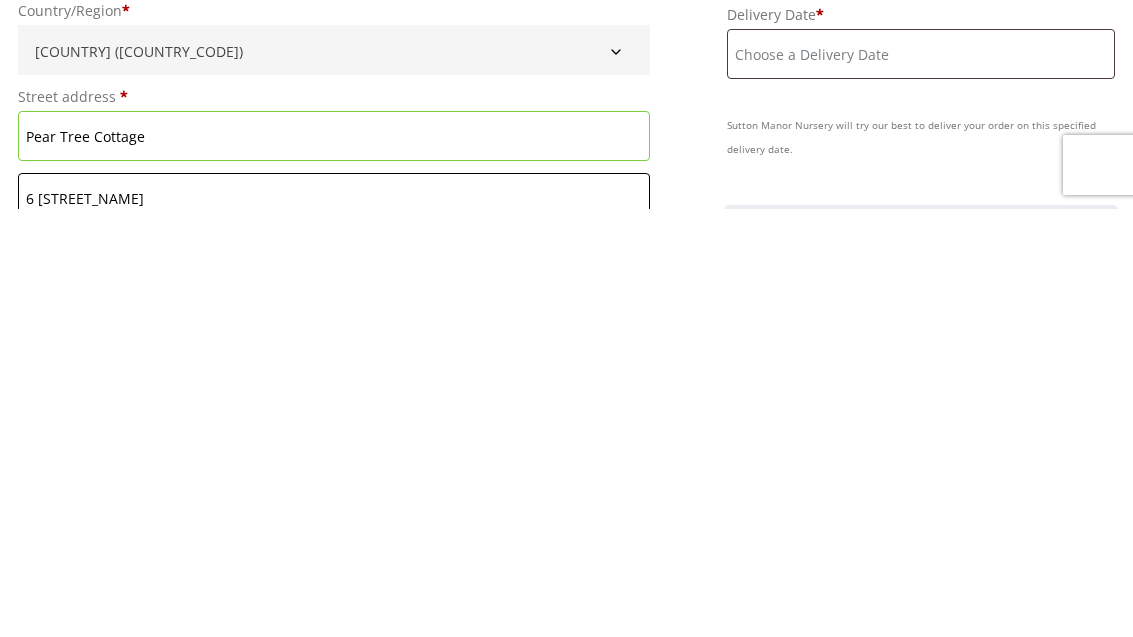 click on "6 Hemdon Road" at bounding box center (334, 626) 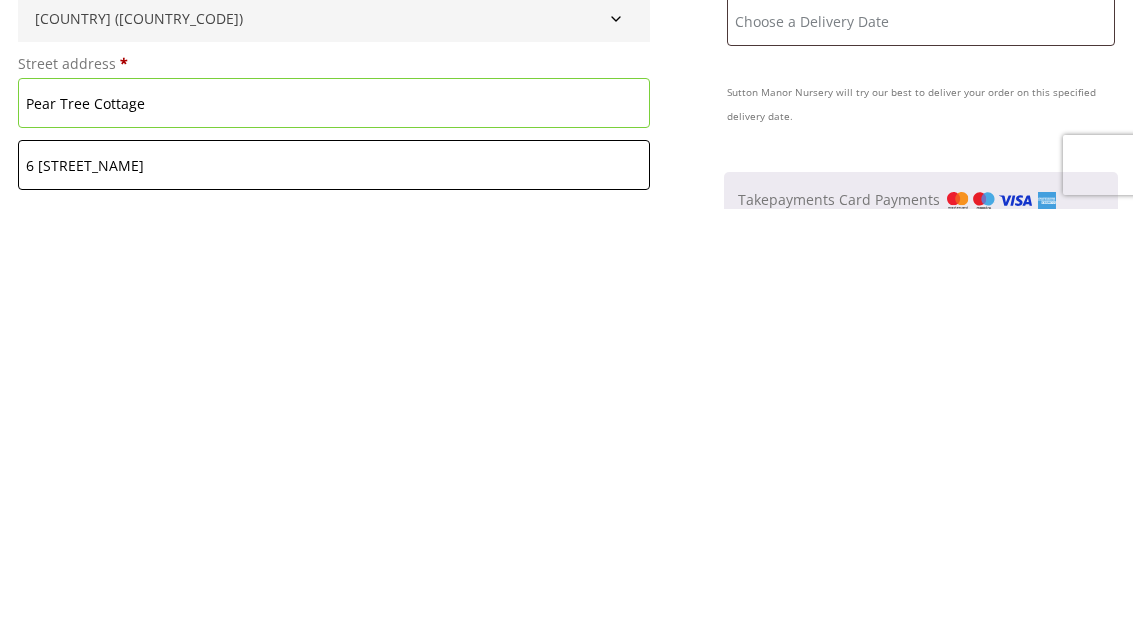 scroll, scrollTop: 704, scrollLeft: 0, axis: vertical 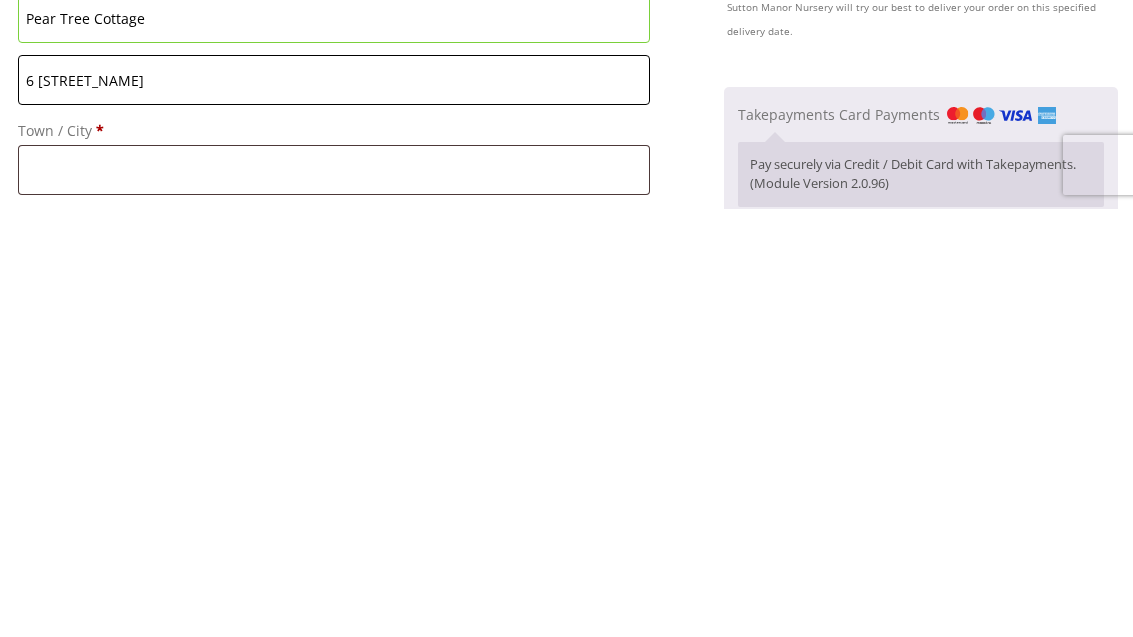 type on "6 Helmdon Road" 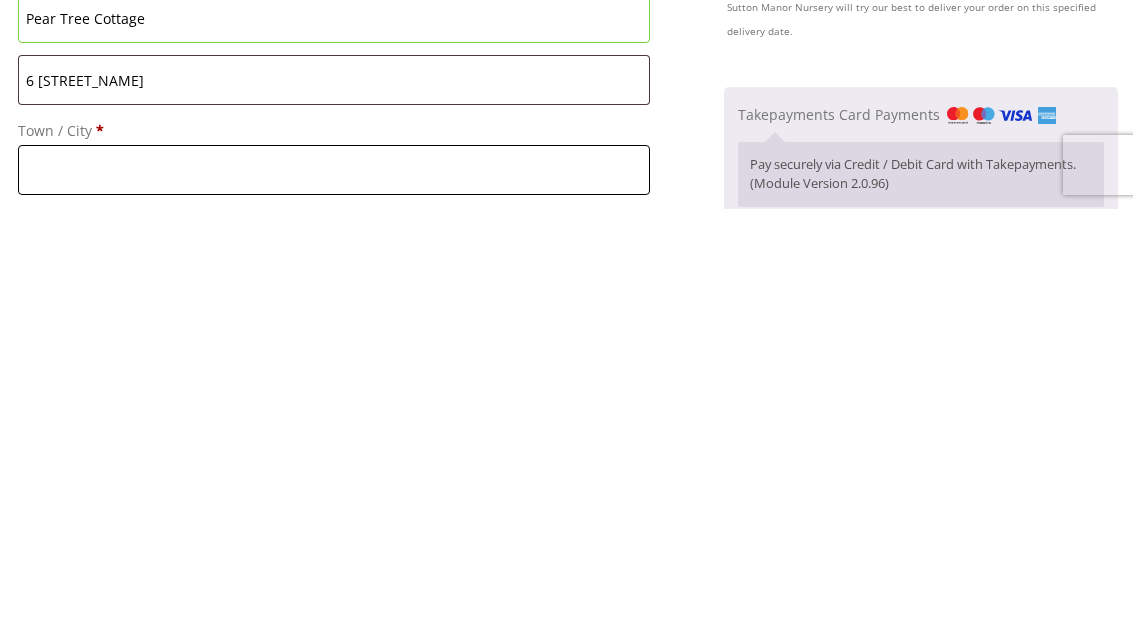 click on "Town / City   *" at bounding box center [334, 598] 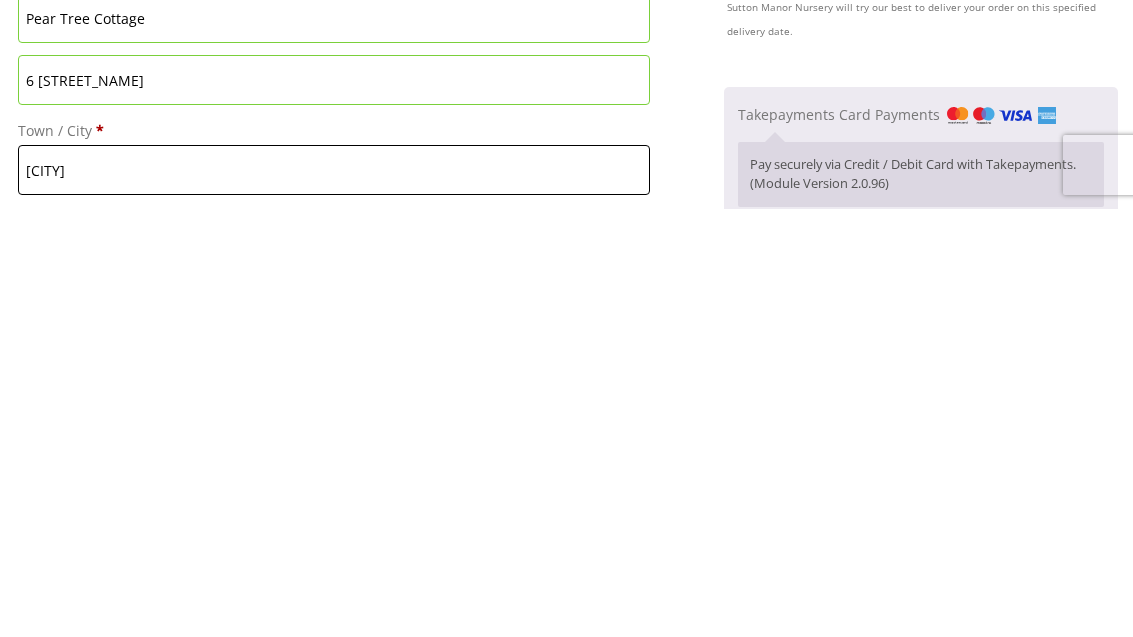 type on "[CITY]" 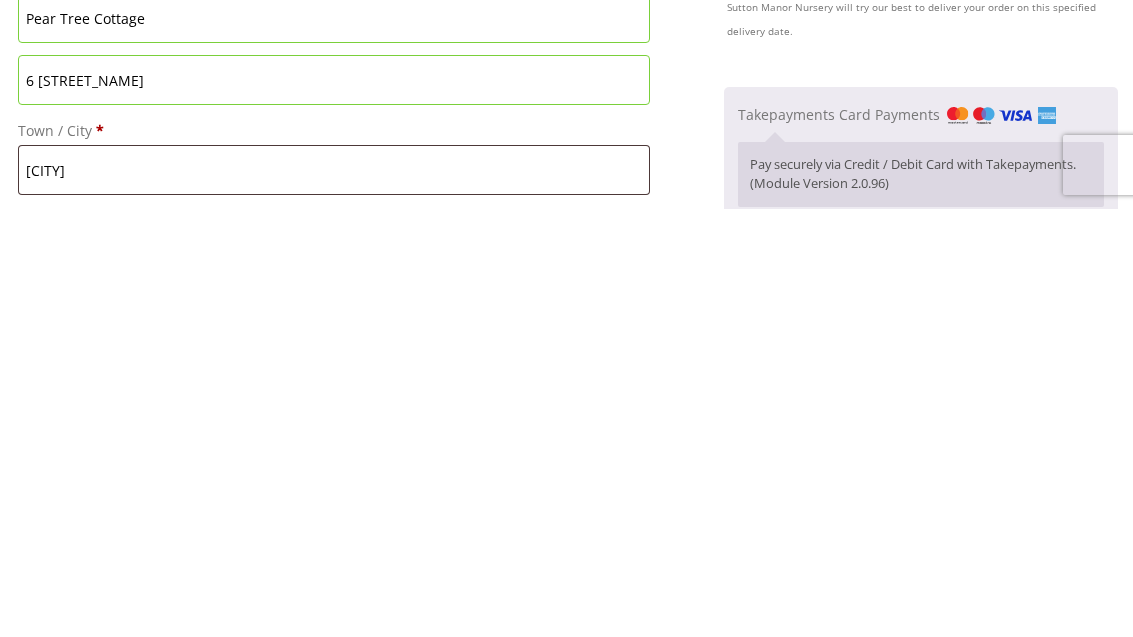 click on "County   (optional)" at bounding box center (334, 688) 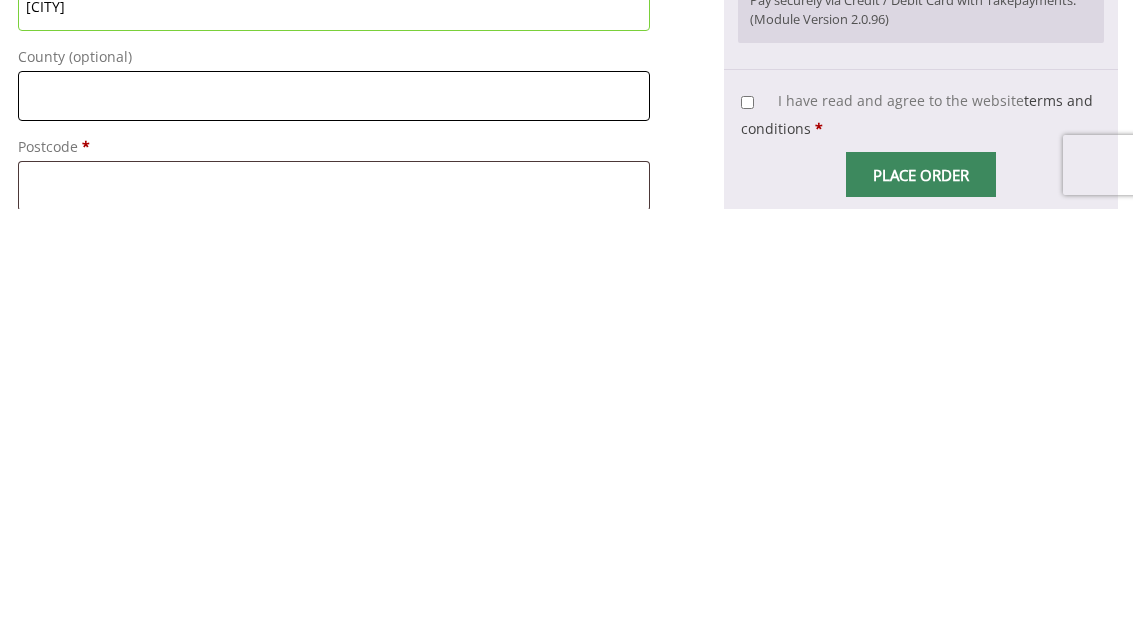 scroll, scrollTop: 922, scrollLeft: 0, axis: vertical 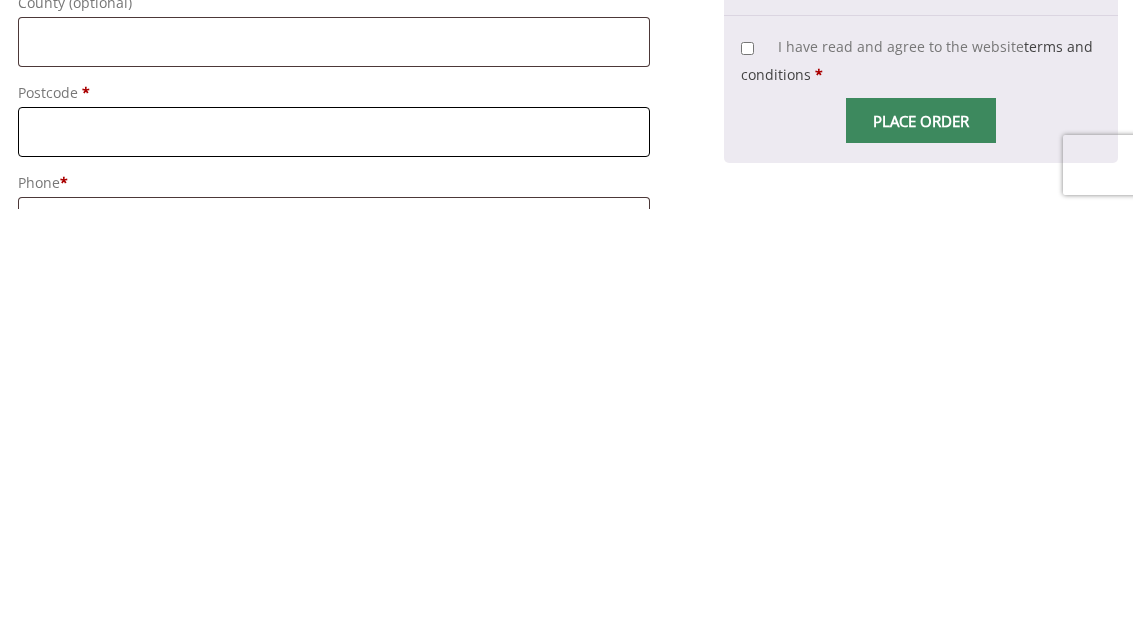 click on "Postcode   *" at bounding box center [334, 560] 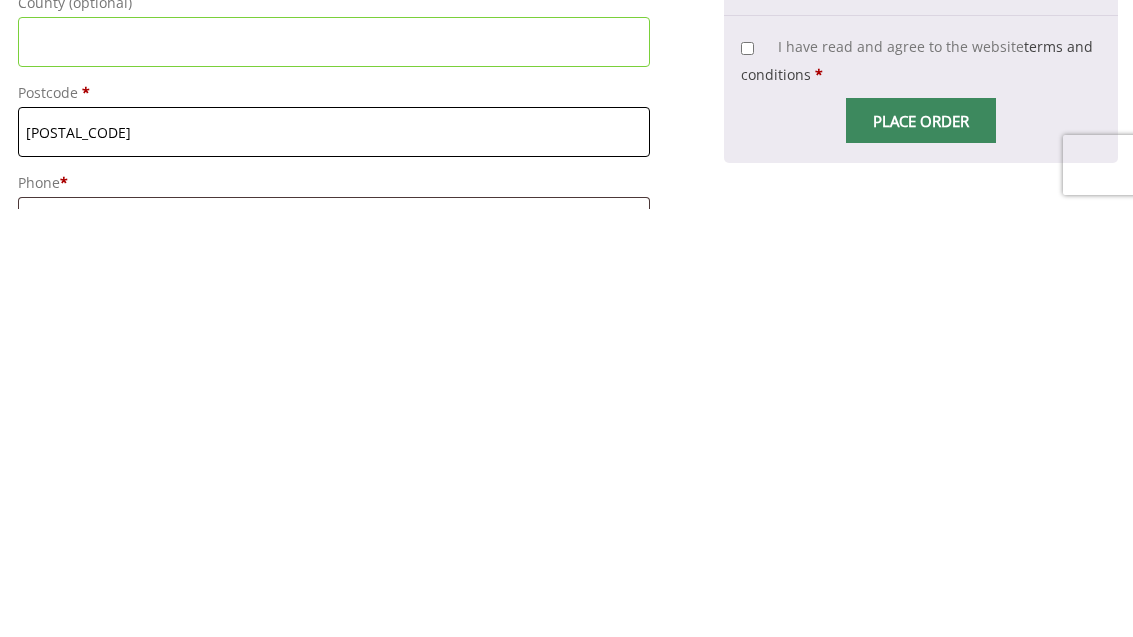 type on "[POSTAL_CODE]" 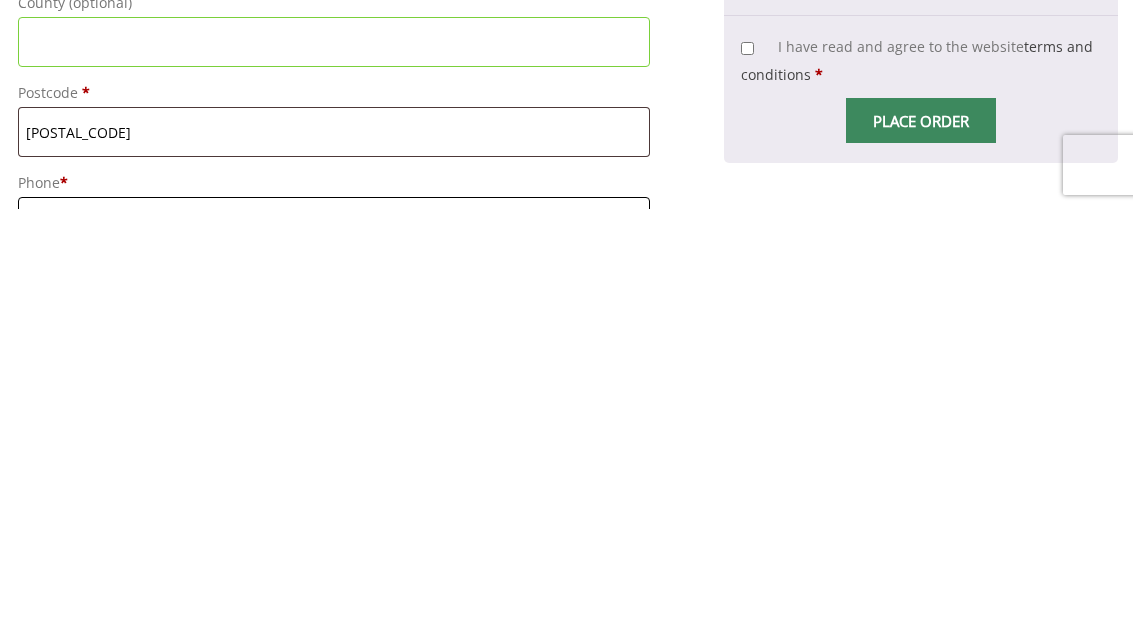 click on "Phone  *" at bounding box center [334, 650] 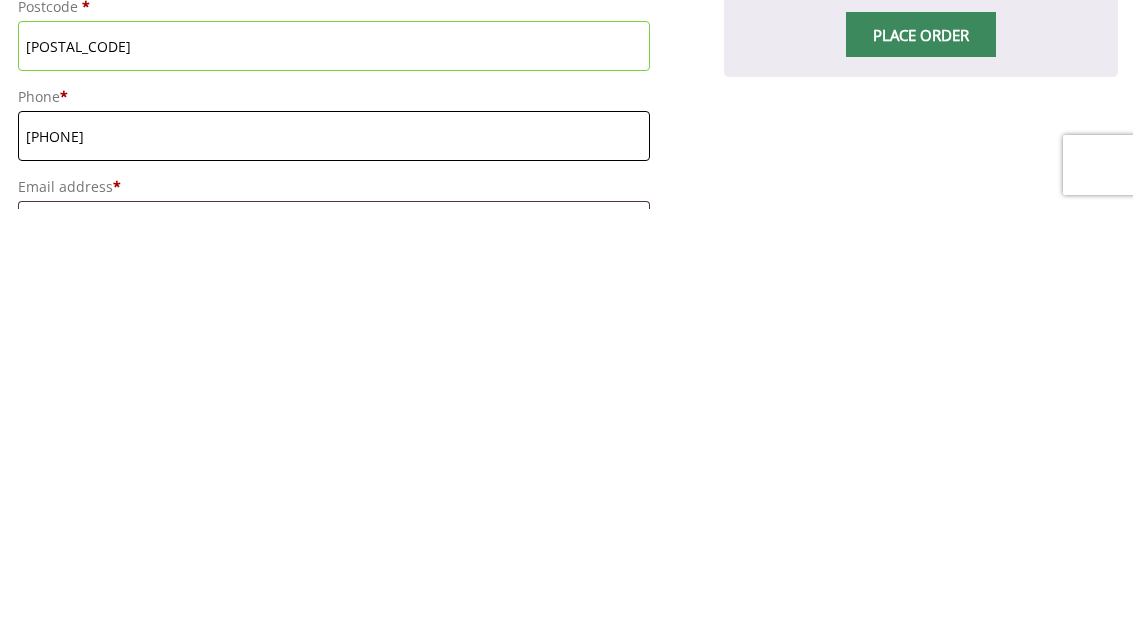type on "[PHONE]" 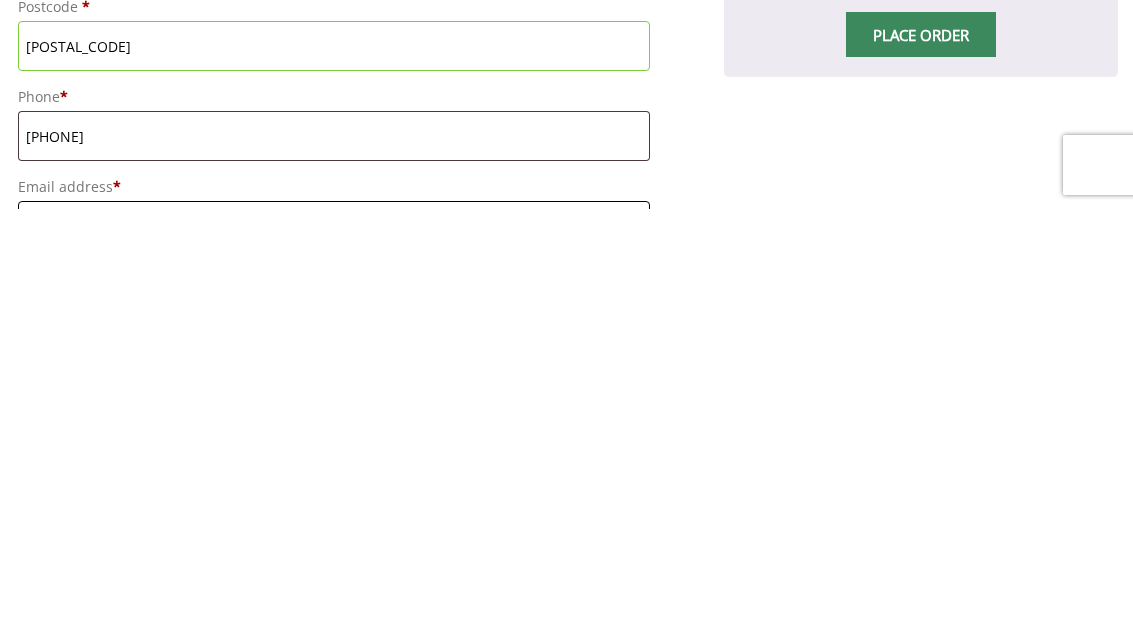 click on "Email address  *" at bounding box center (334, 654) 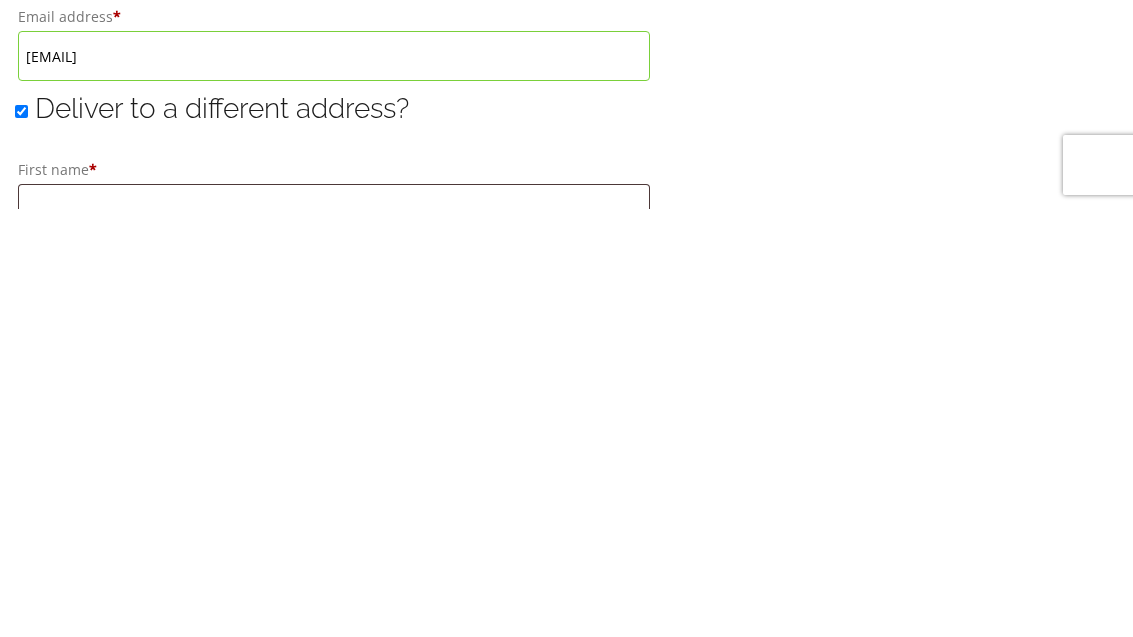 scroll, scrollTop: 1607, scrollLeft: 0, axis: vertical 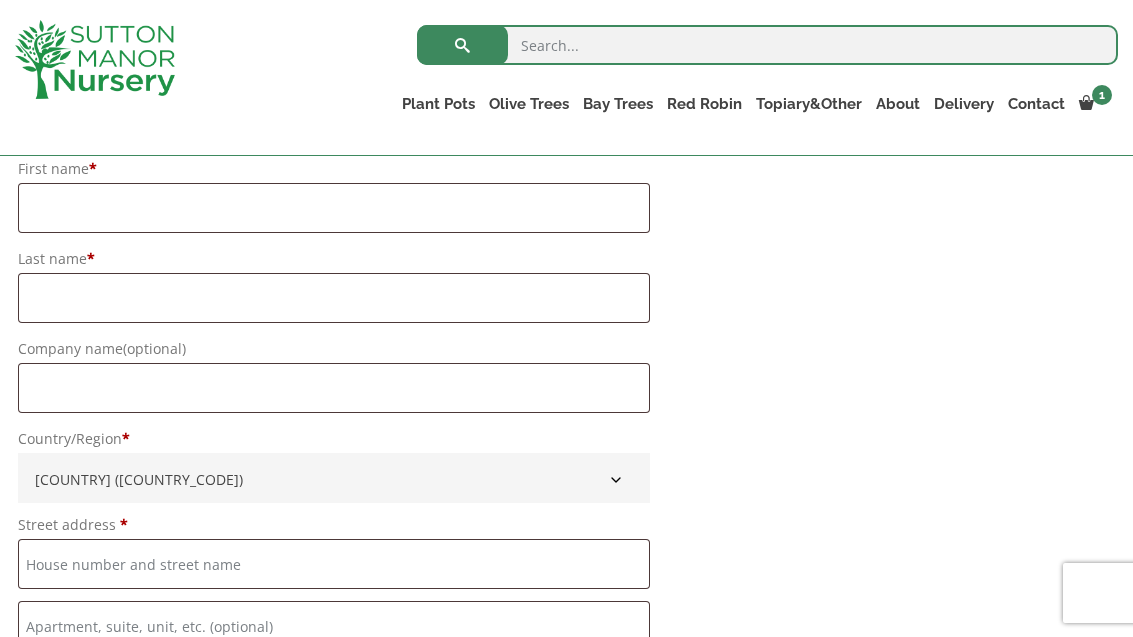 type on "[NAME]@[DOMAIN]" 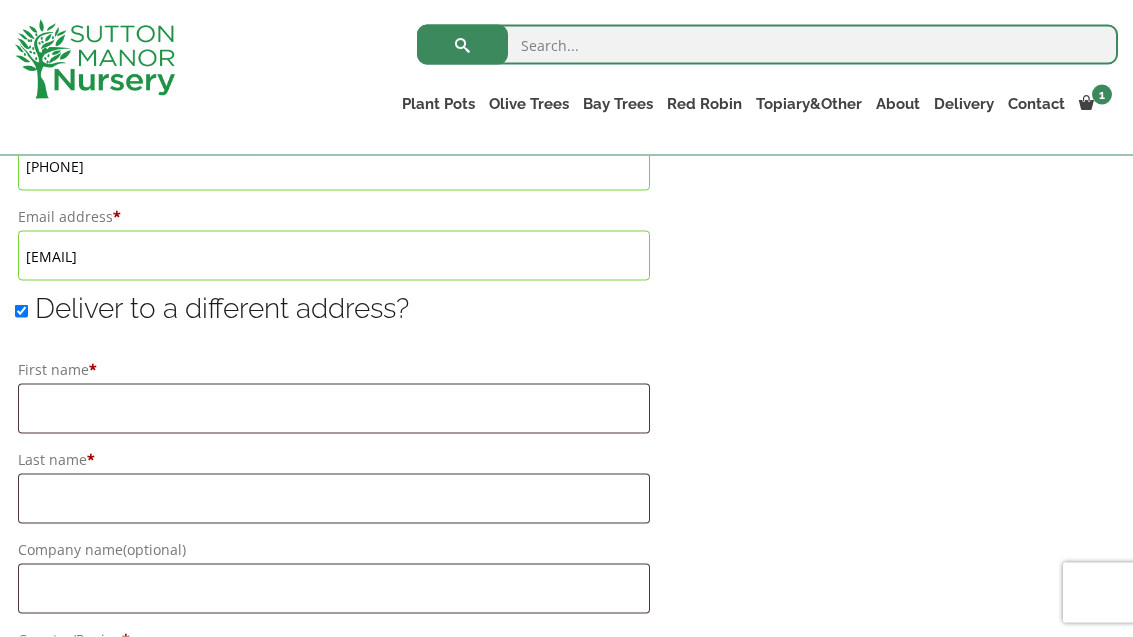 scroll, scrollTop: 1400, scrollLeft: 0, axis: vertical 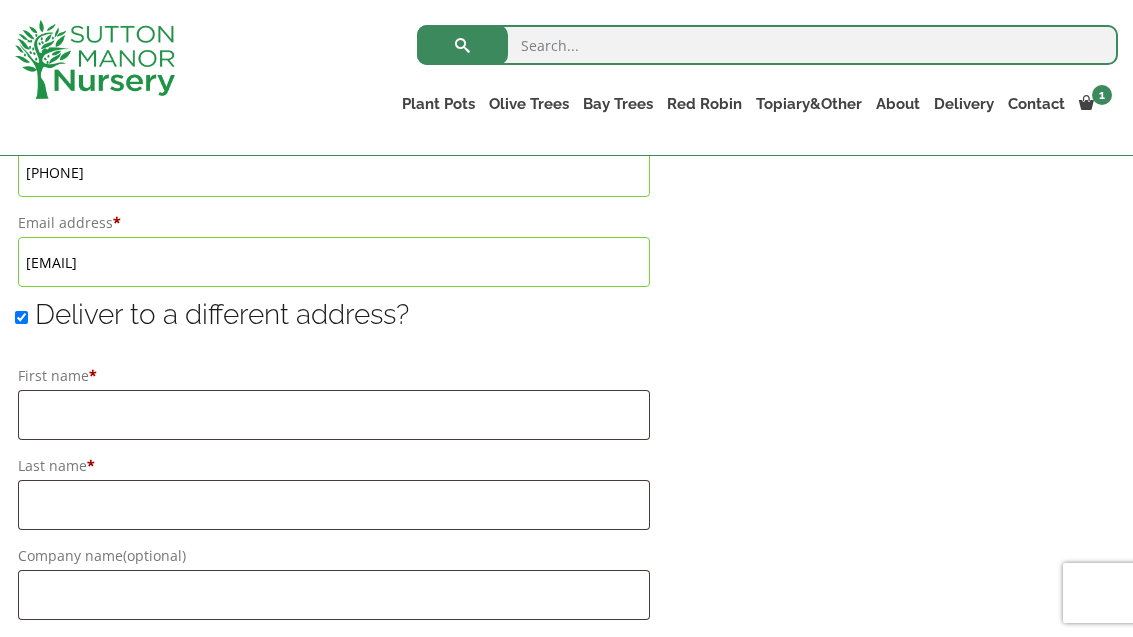 click on "Deliver to a different address?" at bounding box center [21, 317] 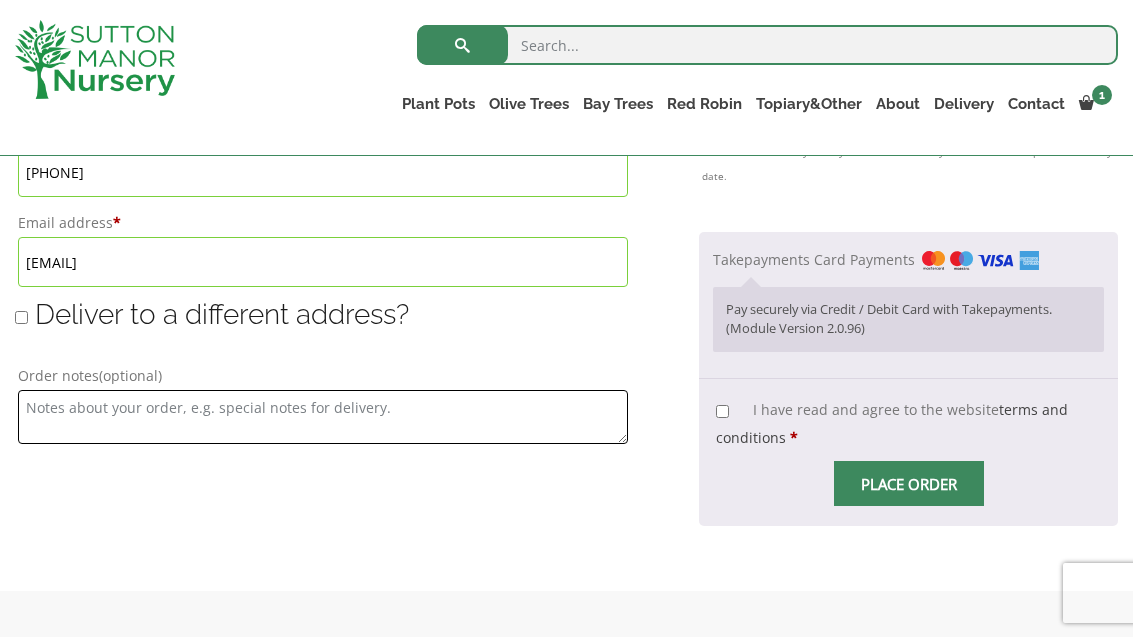 click on "Order notes  (optional)" at bounding box center (323, 417) 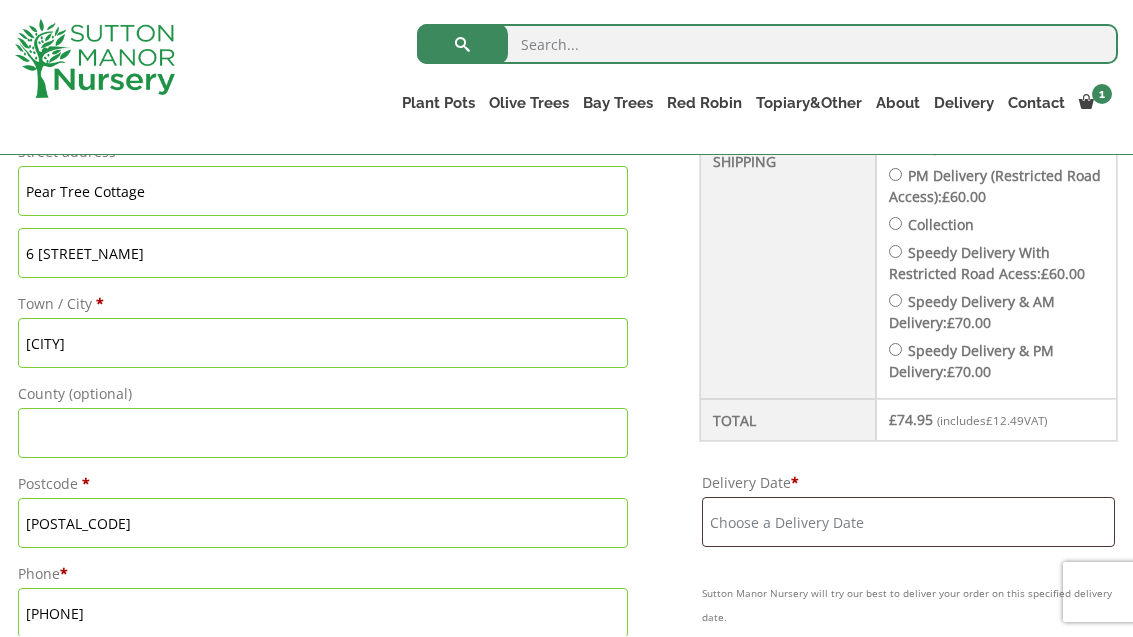 scroll, scrollTop: 959, scrollLeft: 0, axis: vertical 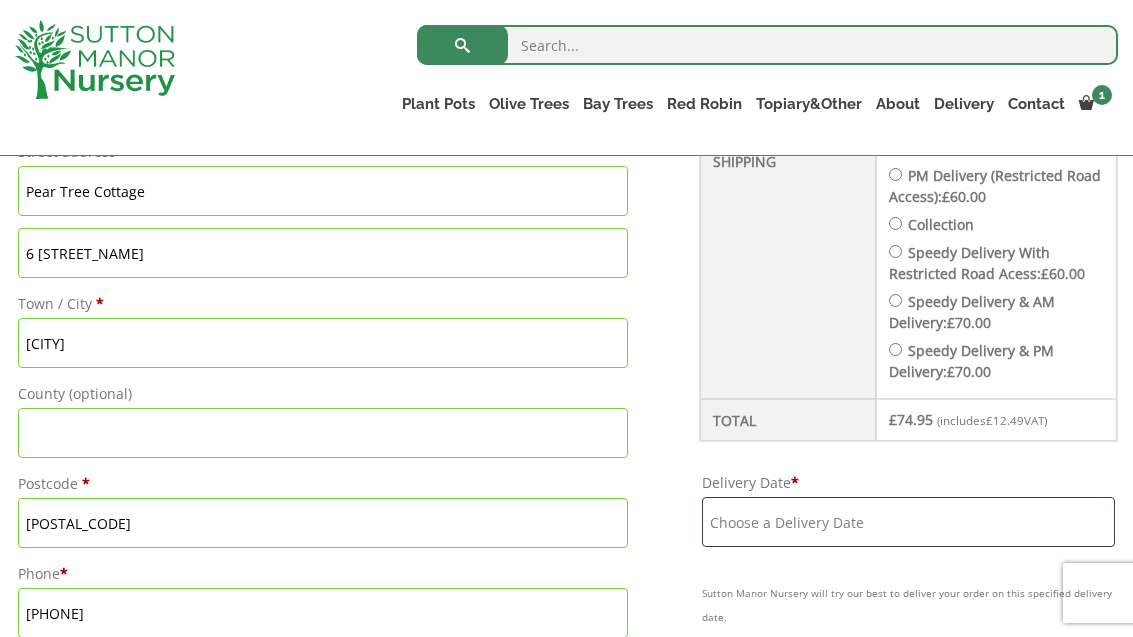 type on "Please leave in the porch if I’m out" 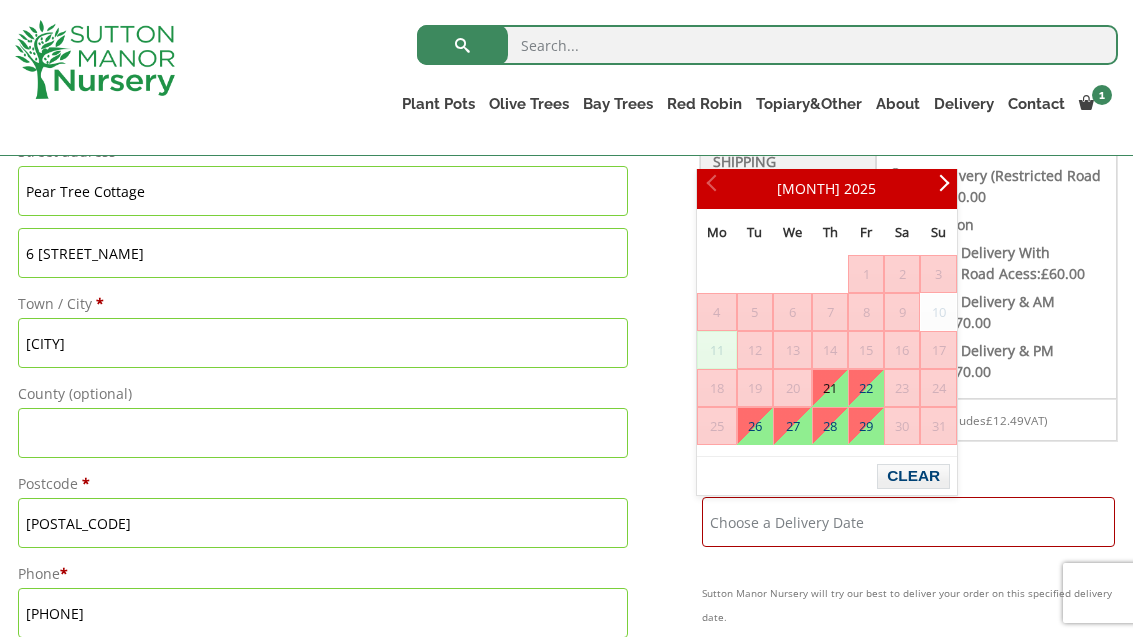 click on "11" at bounding box center (717, 350) 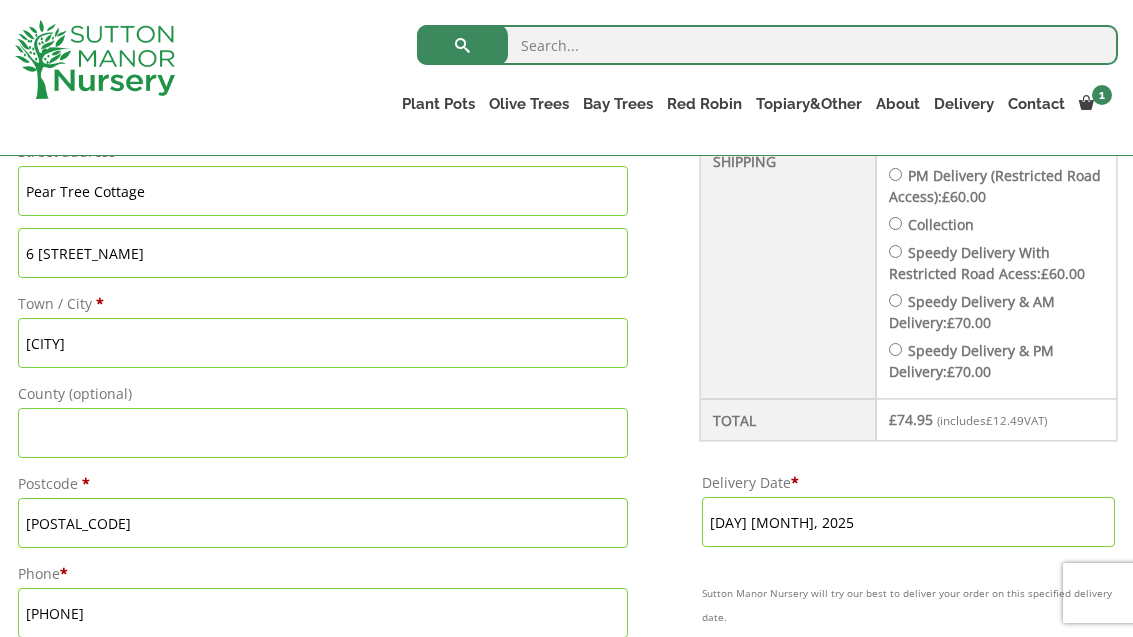 click on "21 August, 2025" at bounding box center [908, 522] 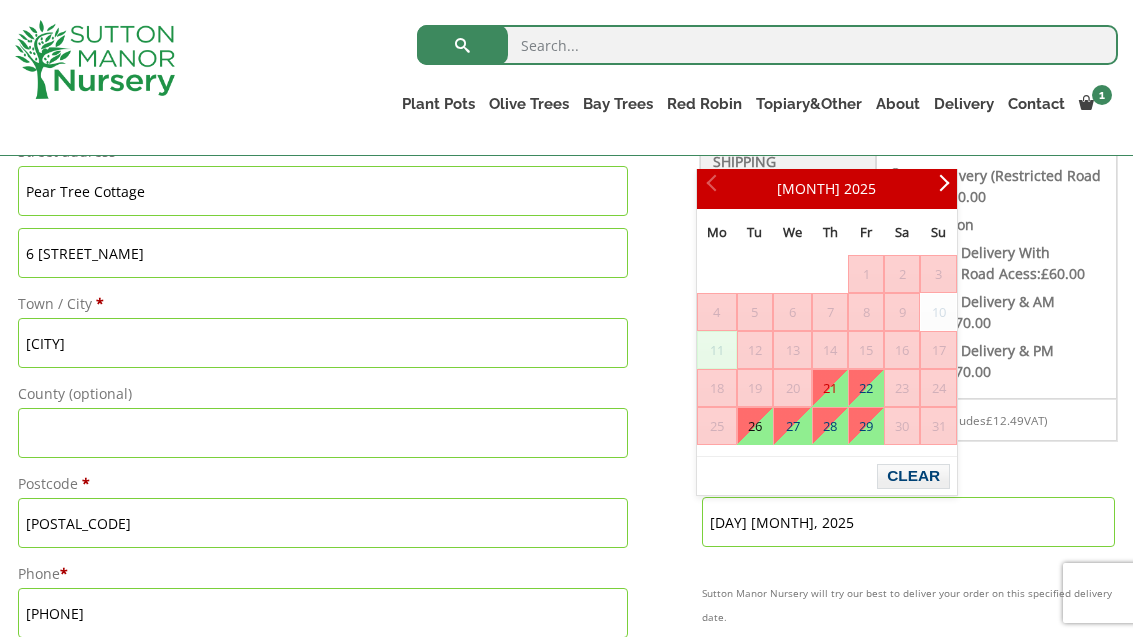 click on "26" at bounding box center (755, 426) 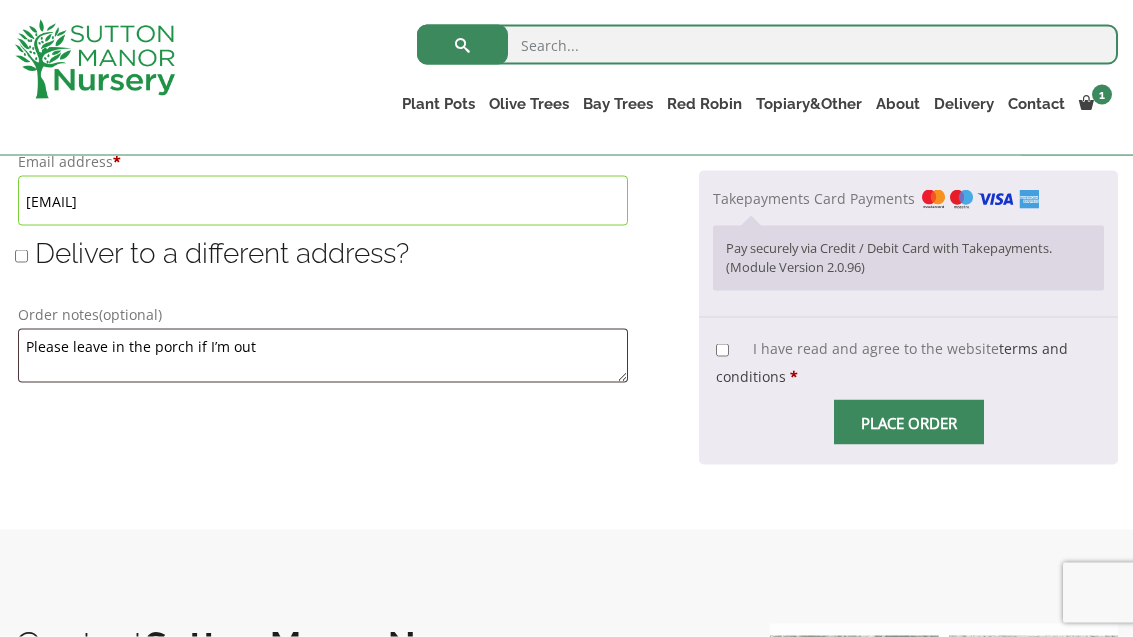scroll, scrollTop: 1459, scrollLeft: 0, axis: vertical 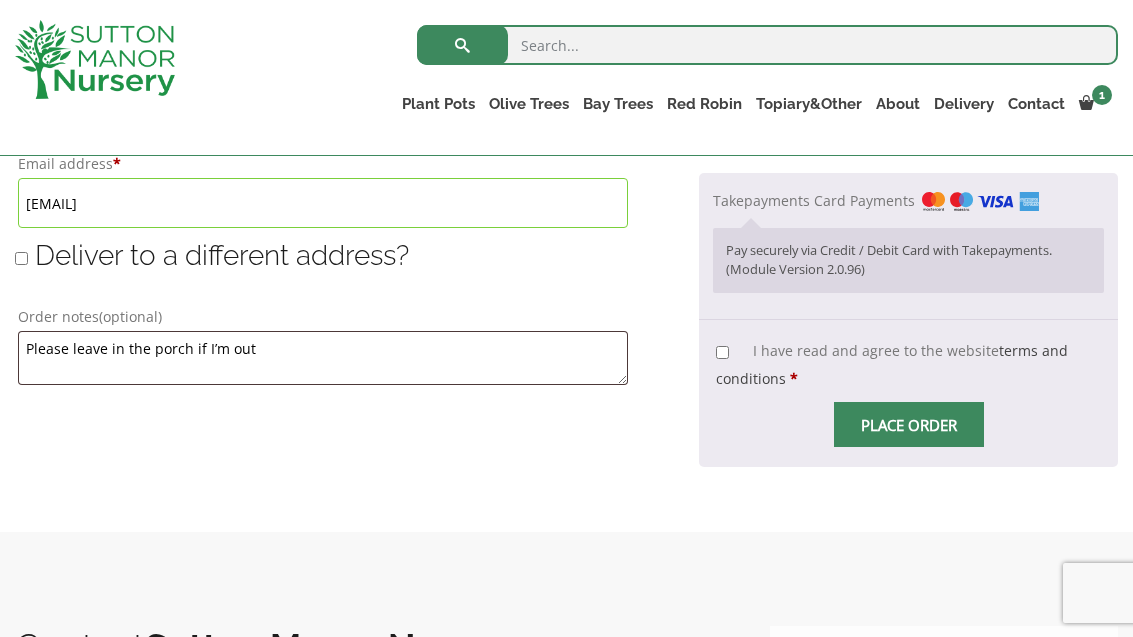 click on "I have read and agree to the website  terms and conditions   *" at bounding box center [722, 352] 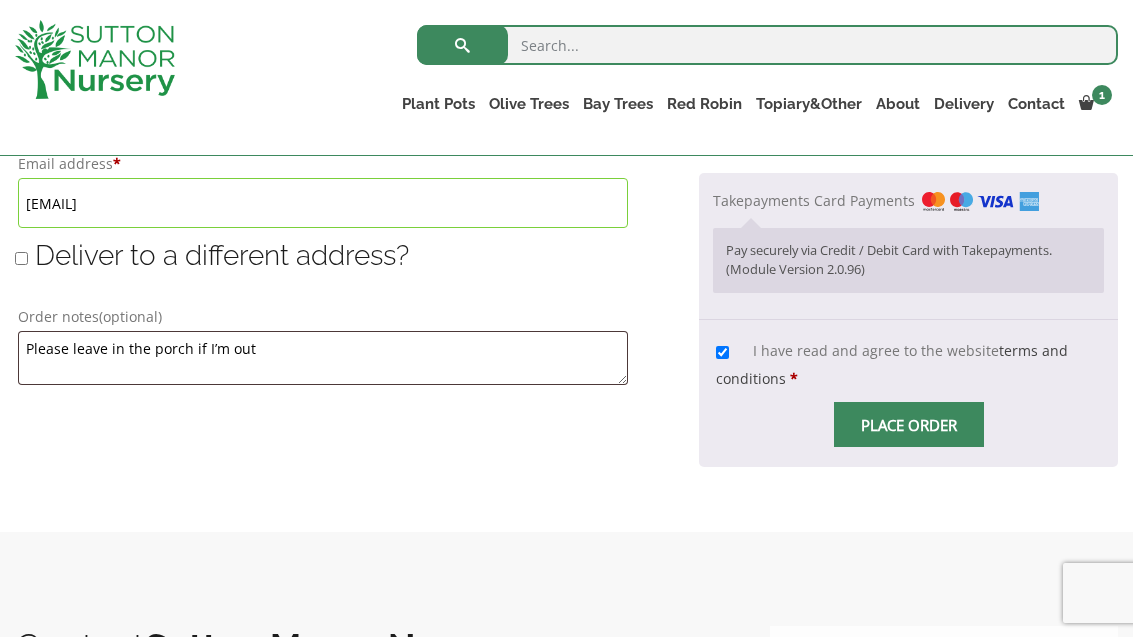 click on "Place order" at bounding box center [909, 424] 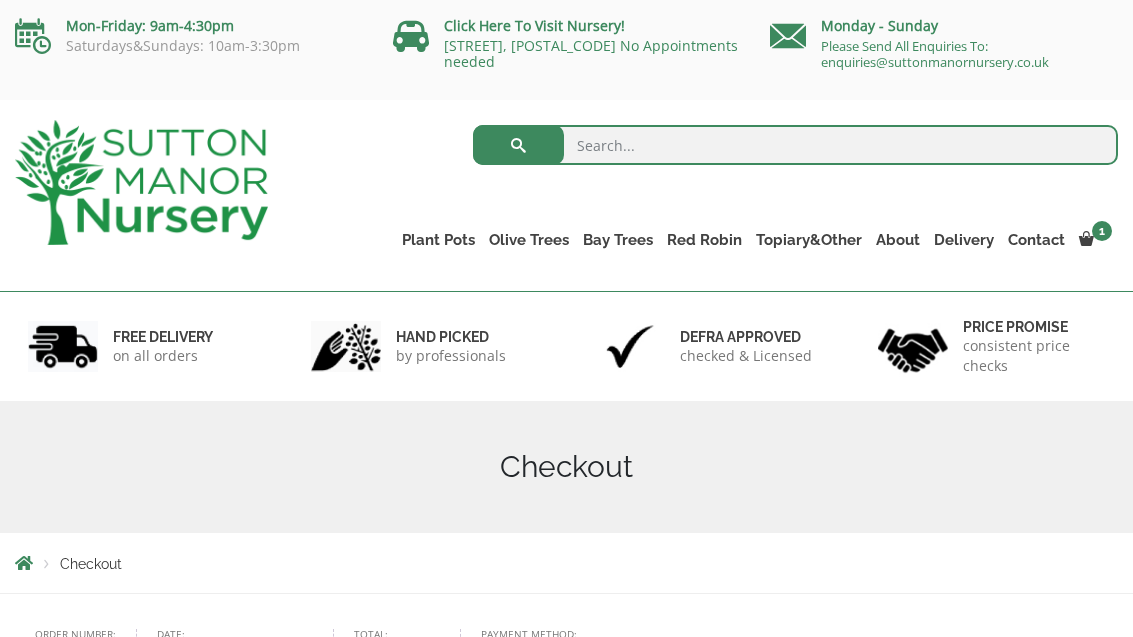 scroll, scrollTop: 0, scrollLeft: 0, axis: both 